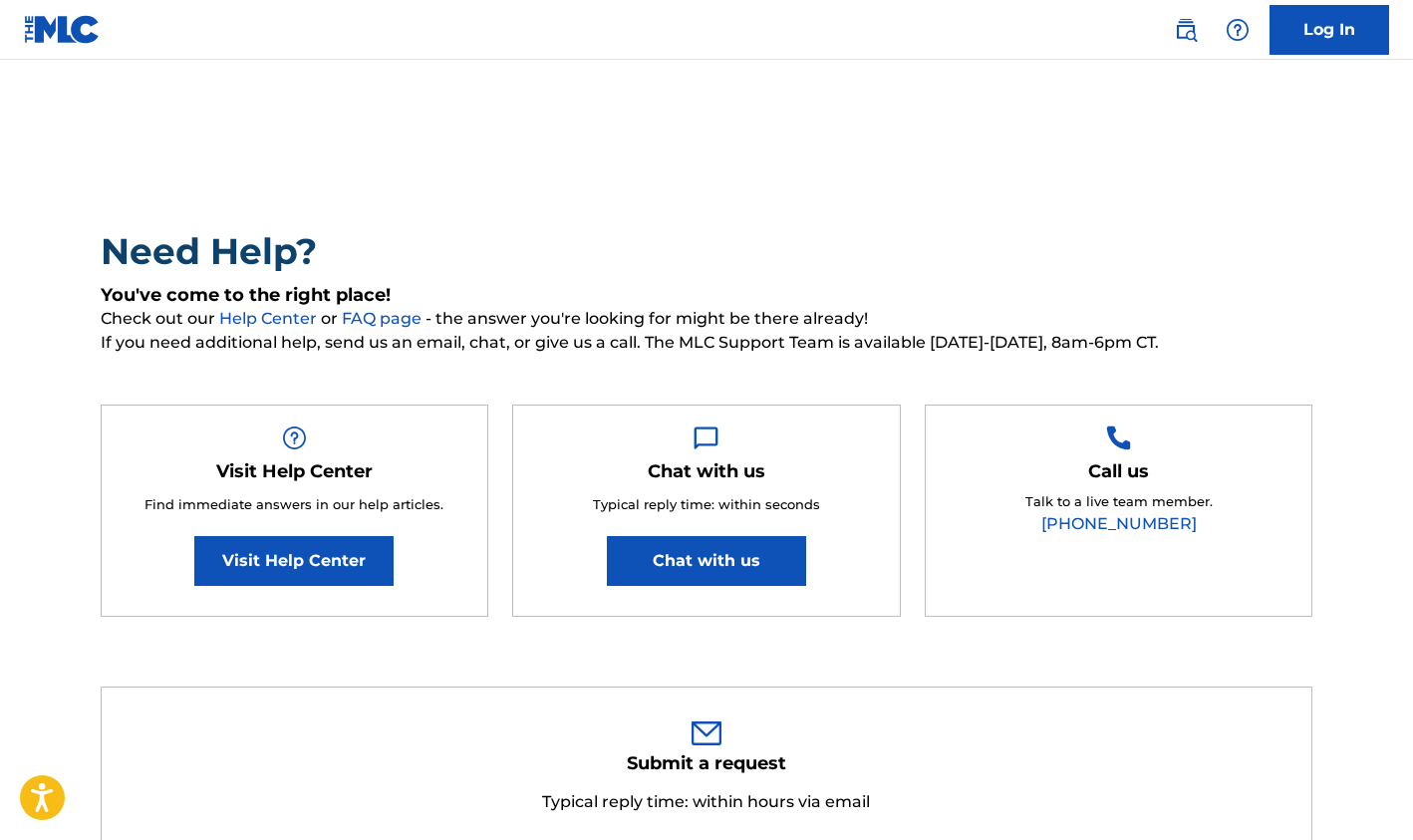 scroll, scrollTop: 0, scrollLeft: 0, axis: both 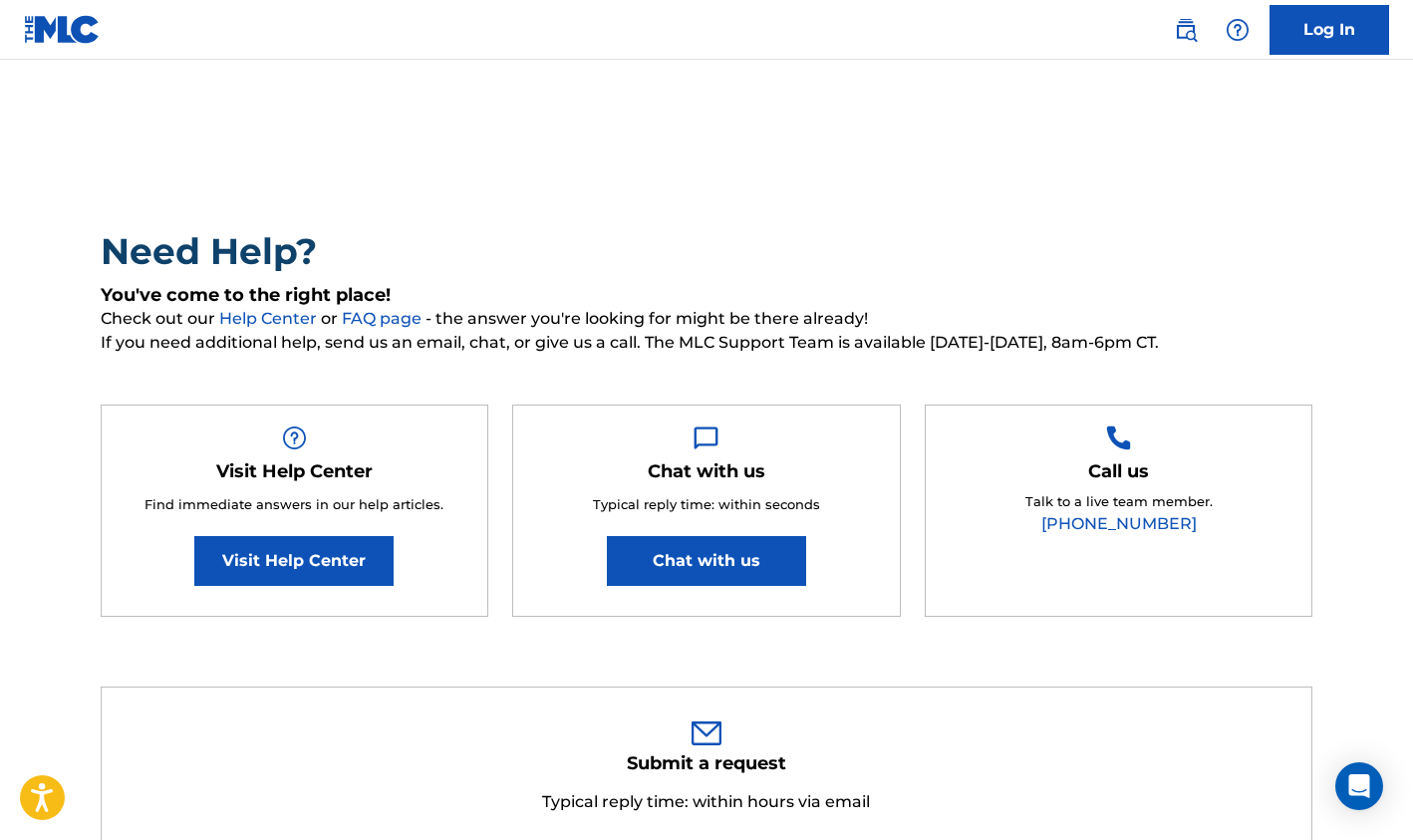 click on "Log In" at bounding box center (1329, 30) 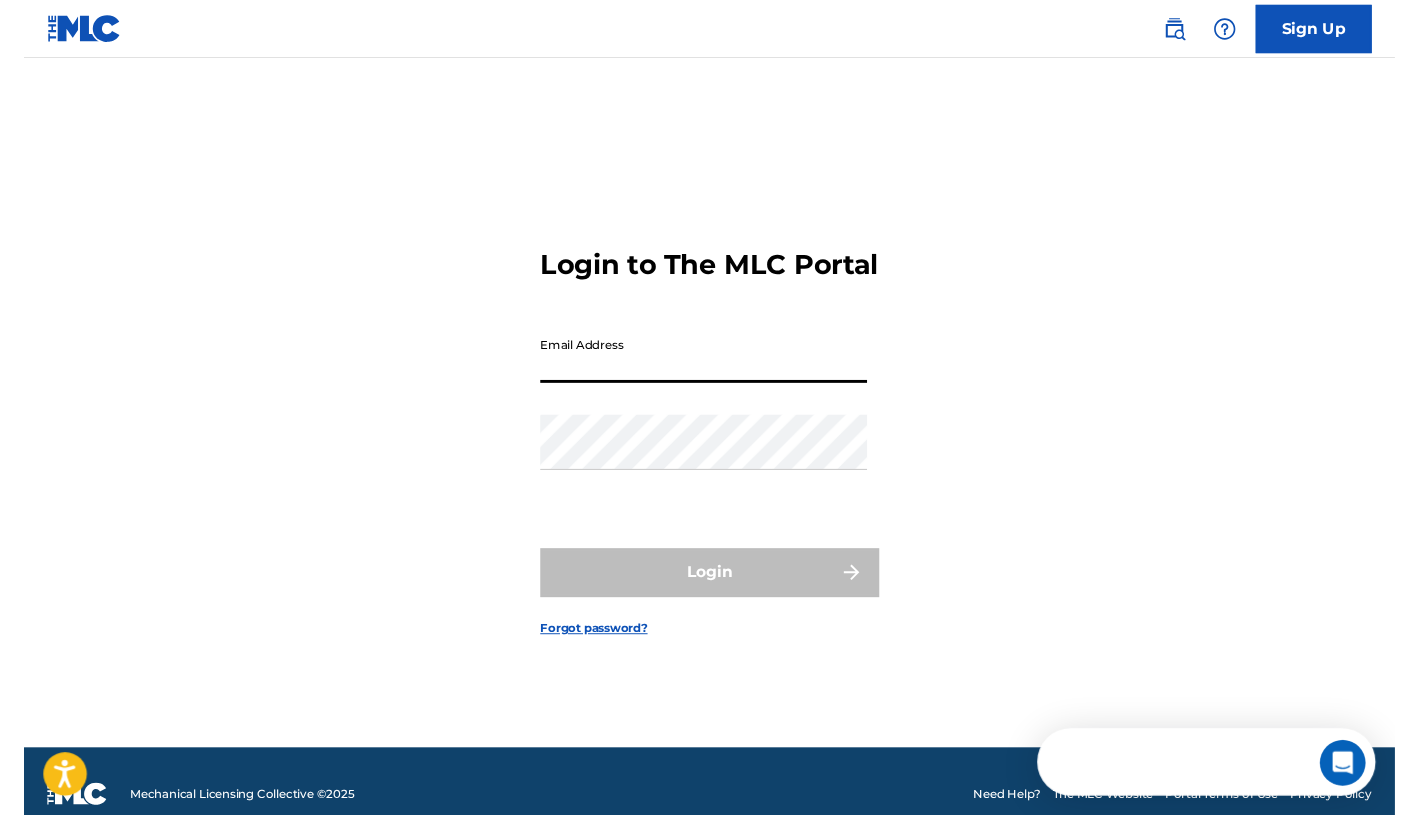scroll, scrollTop: 0, scrollLeft: 0, axis: both 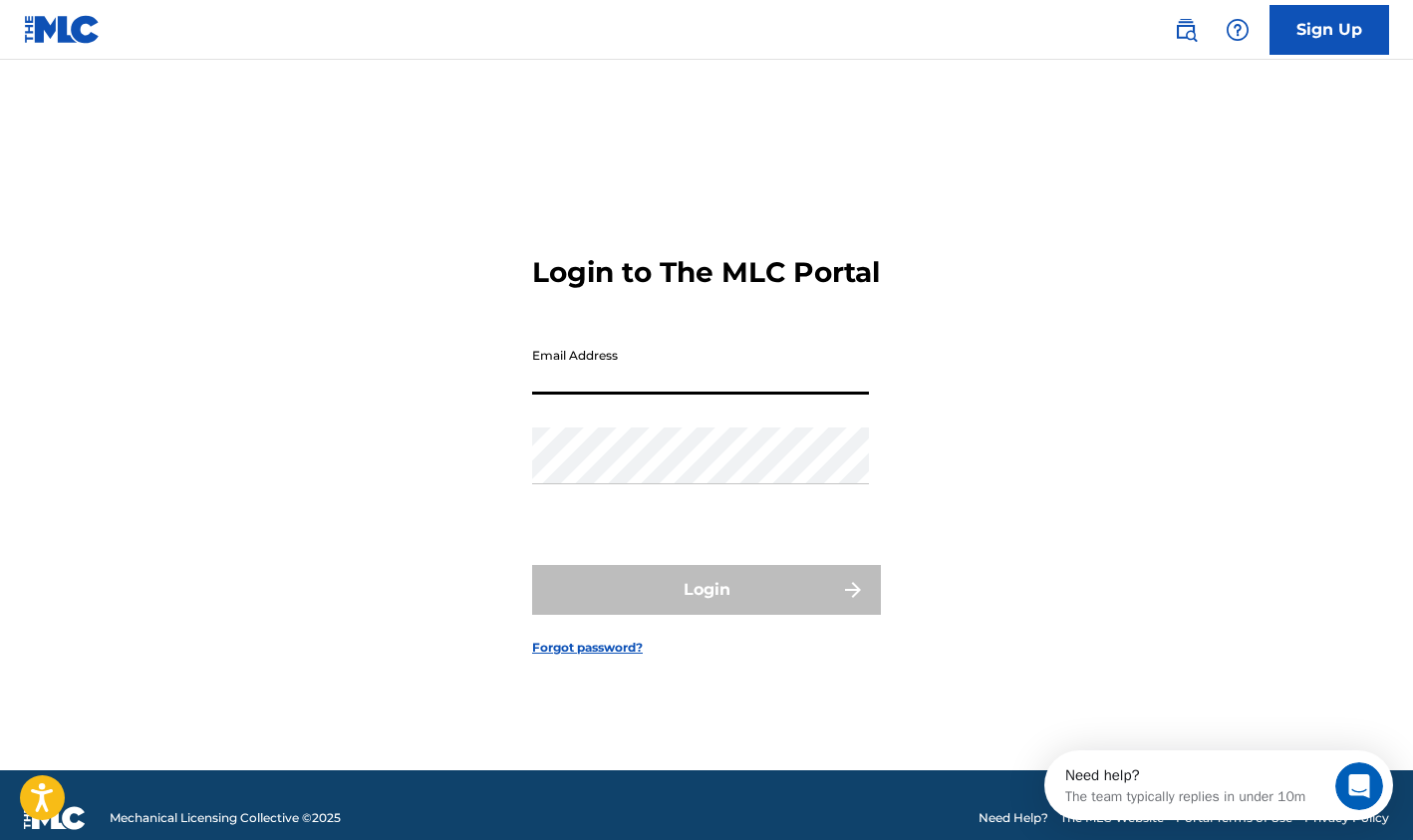 click at bounding box center (62, 29) 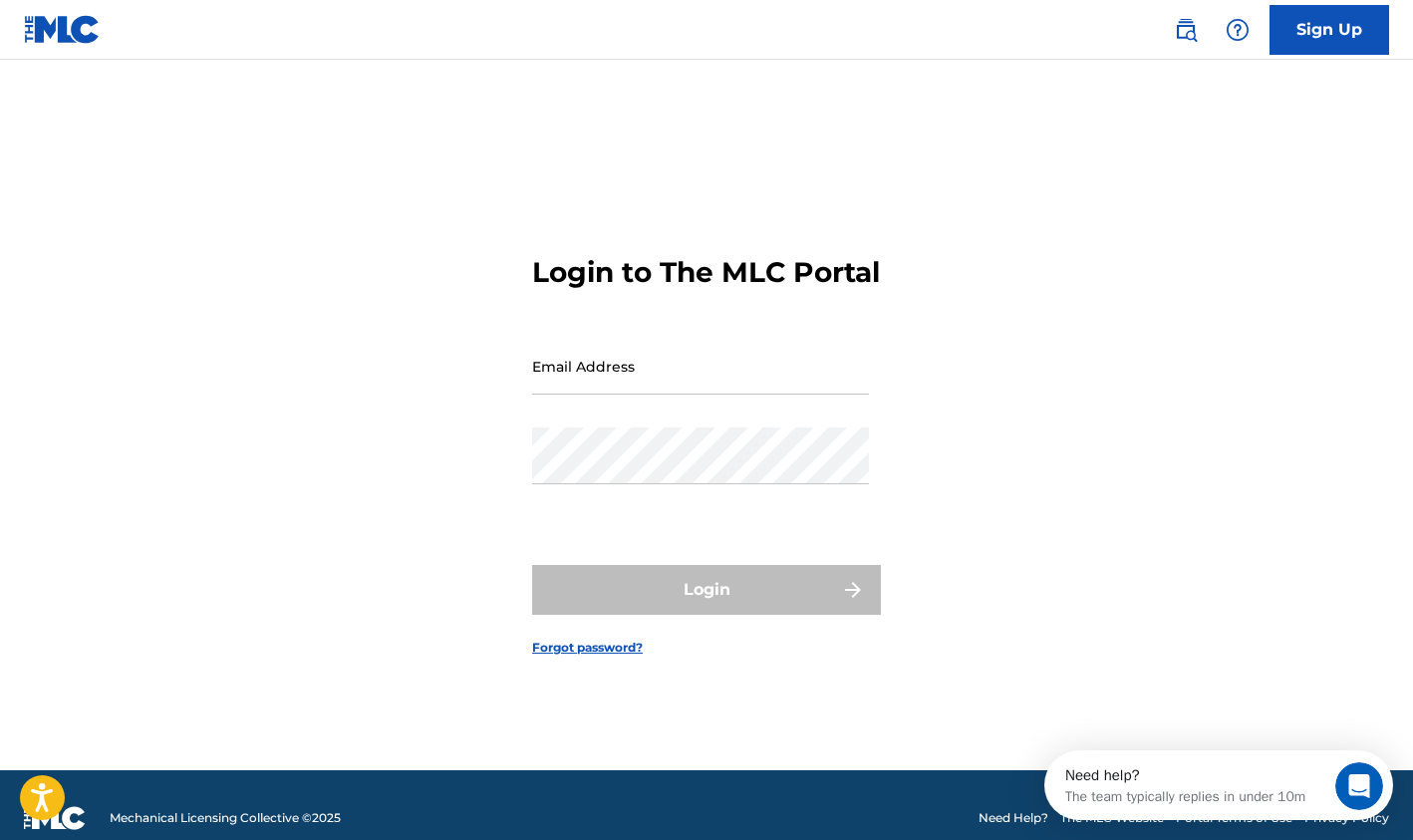 click at bounding box center [62, 29] 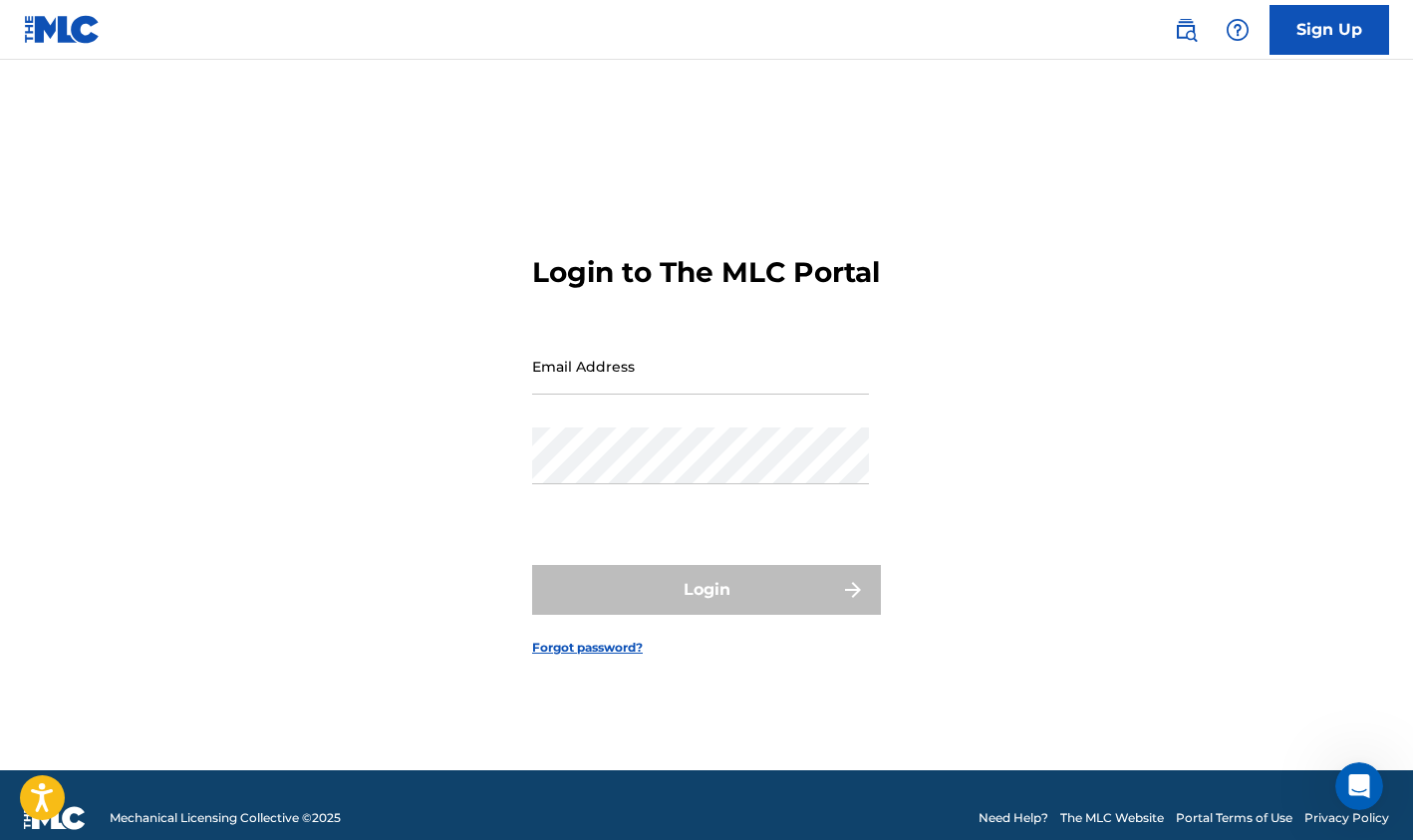 click on "The MLC Website" at bounding box center [1112, 818] 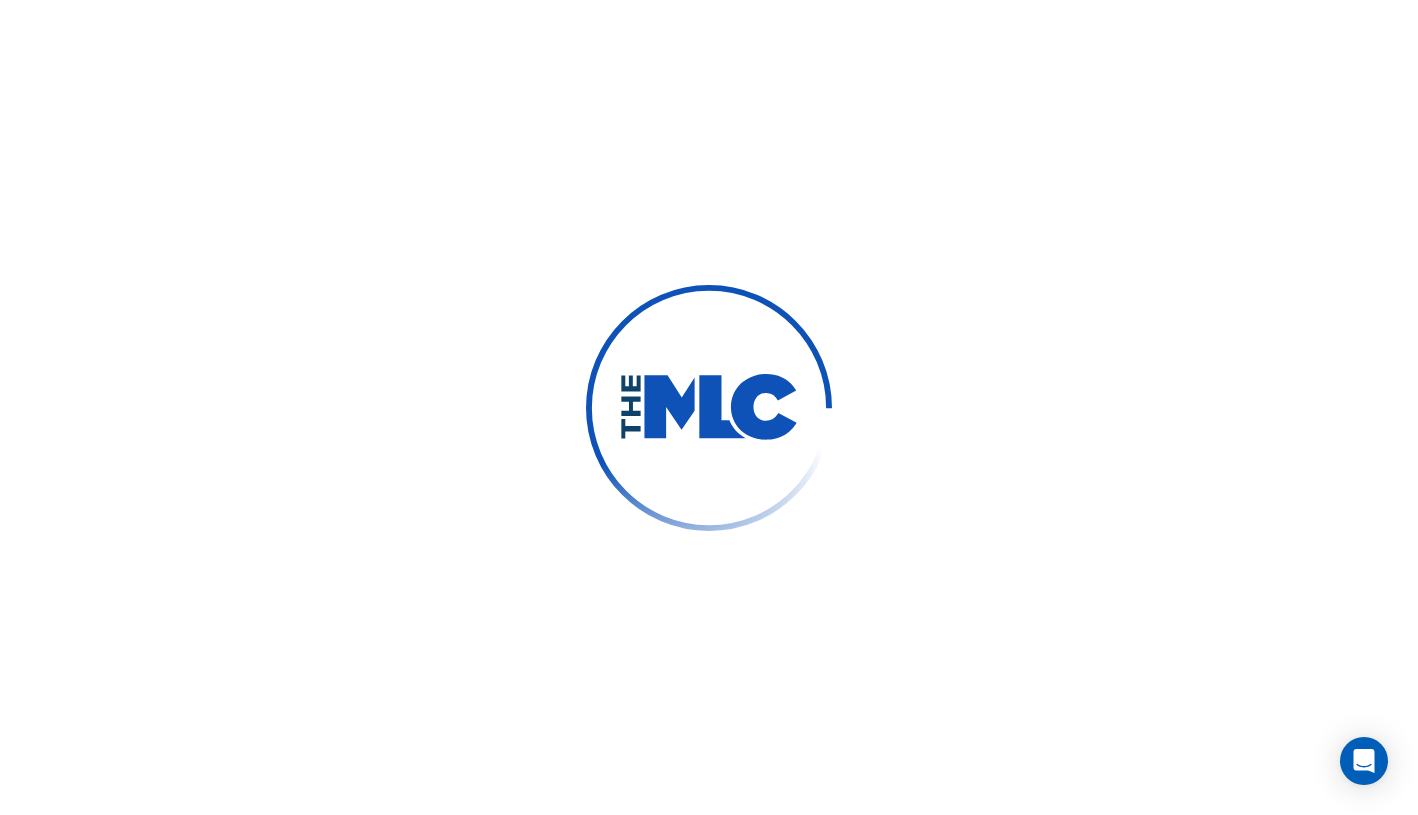 scroll, scrollTop: 0, scrollLeft: 0, axis: both 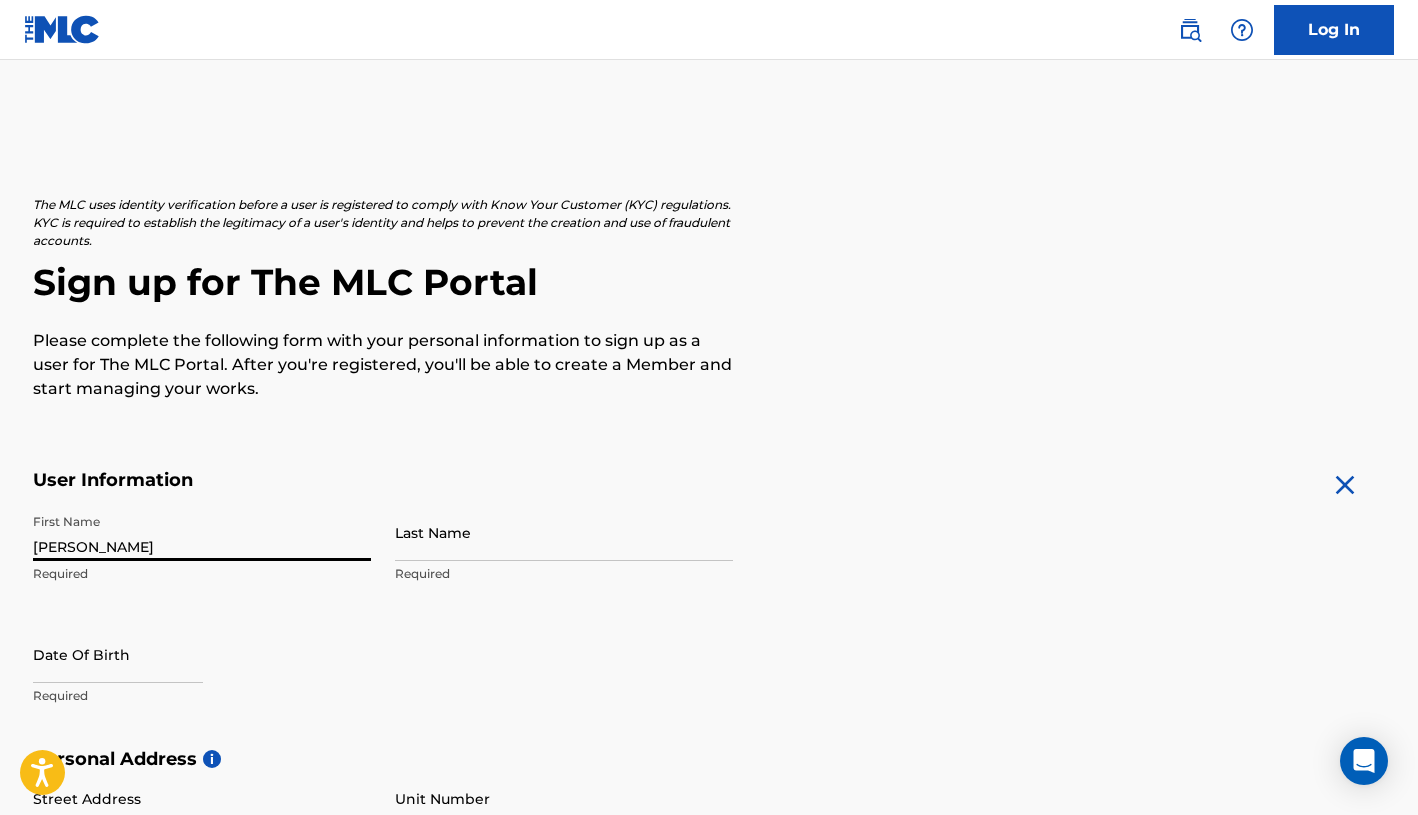 type on "[PERSON_NAME]" 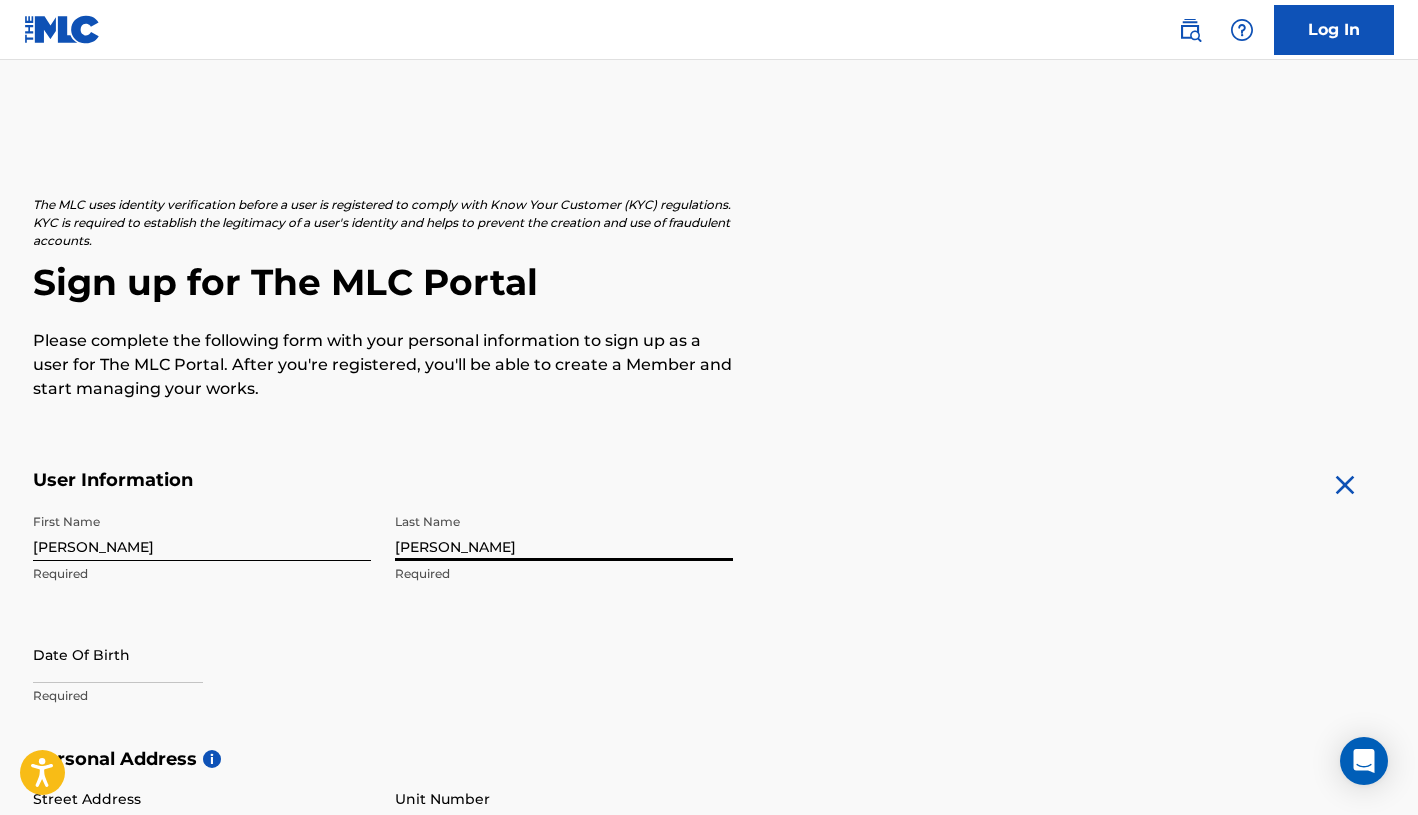 type on "[PERSON_NAME]" 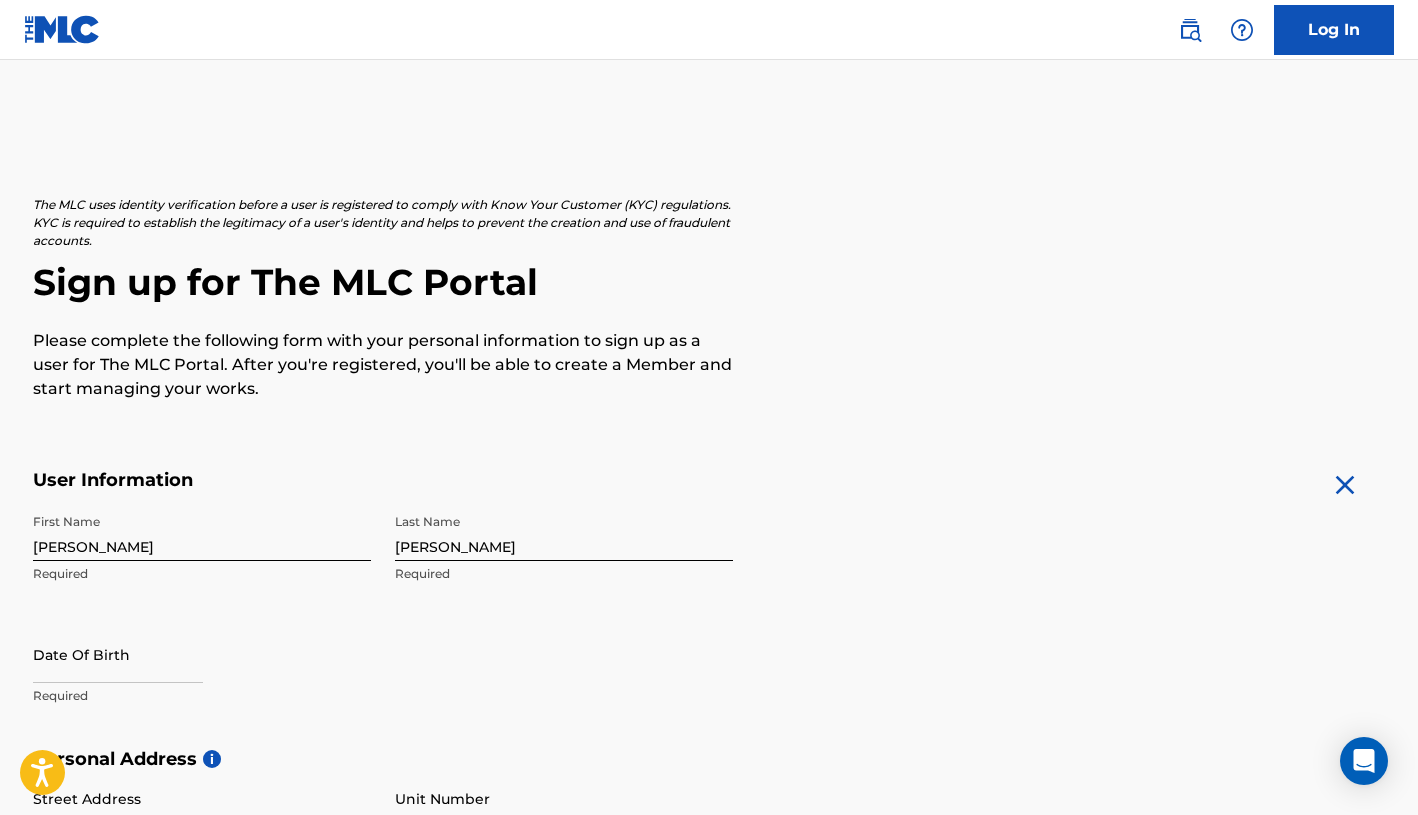 click on "First Name [PERSON_NAME] Required Last Name [PERSON_NAME] Required Date Of Birth Required" at bounding box center [383, 626] 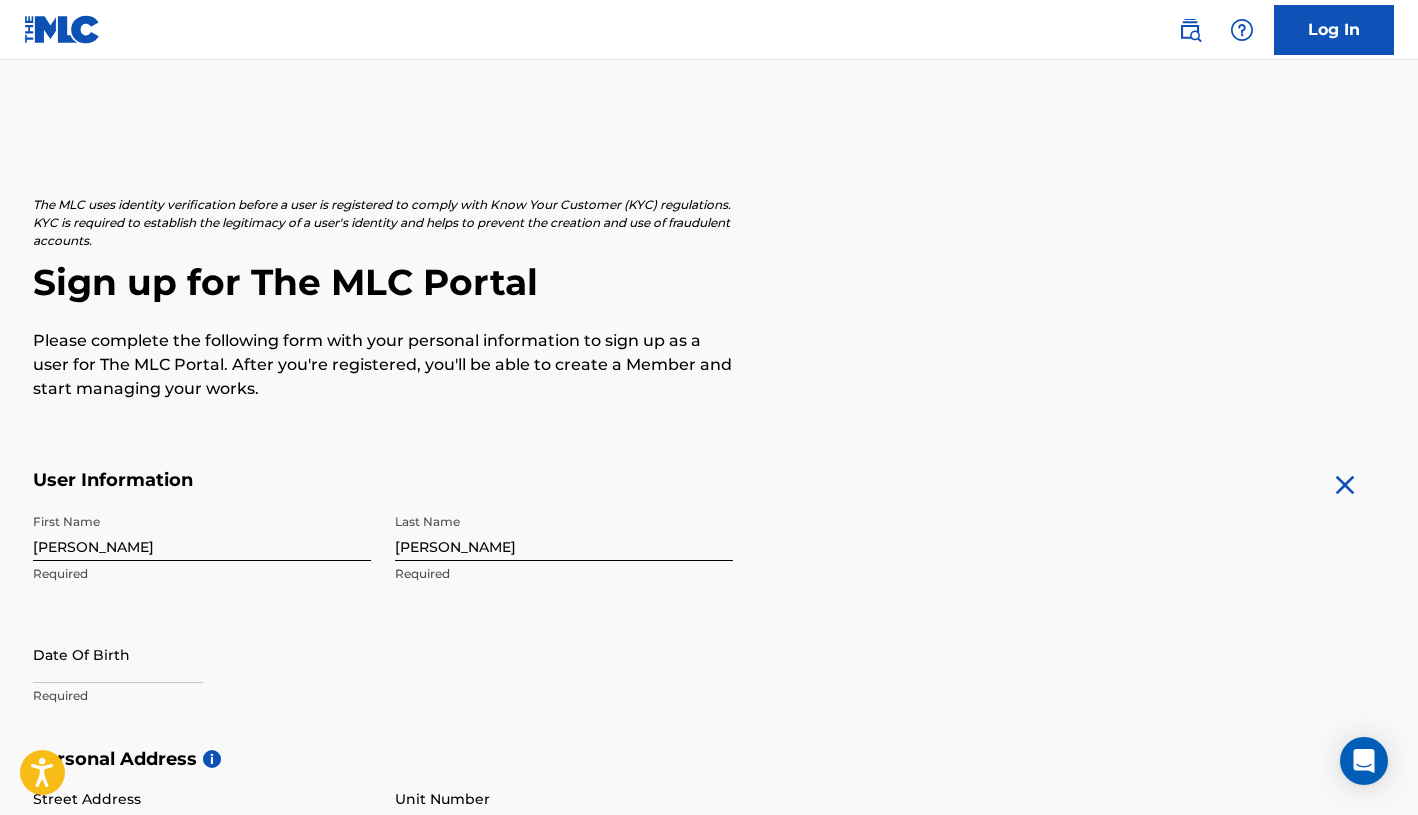 click on "First Name [PERSON_NAME] Required Last Name [PERSON_NAME] Required Date Of Birth Required" at bounding box center [383, 626] 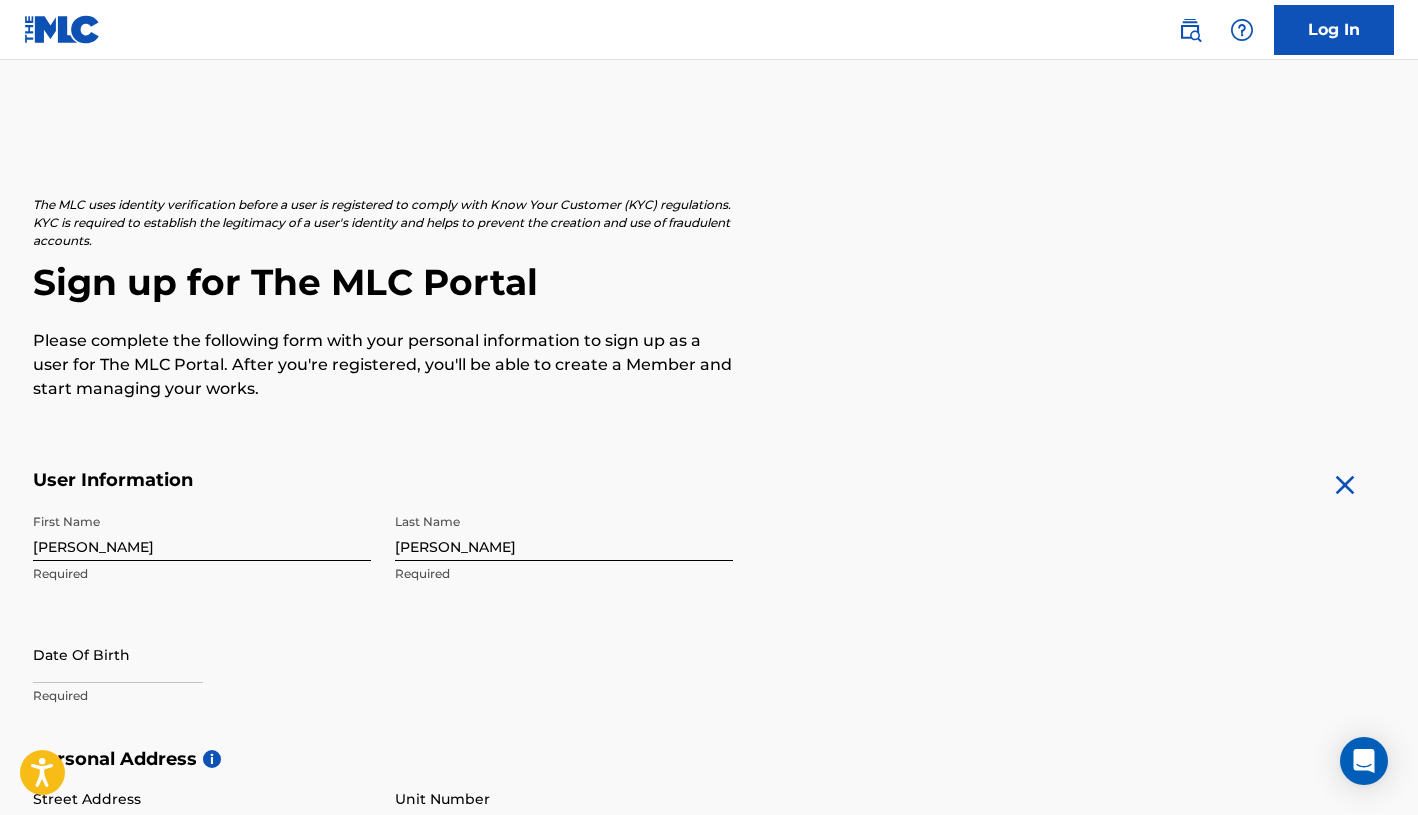 select on "6" 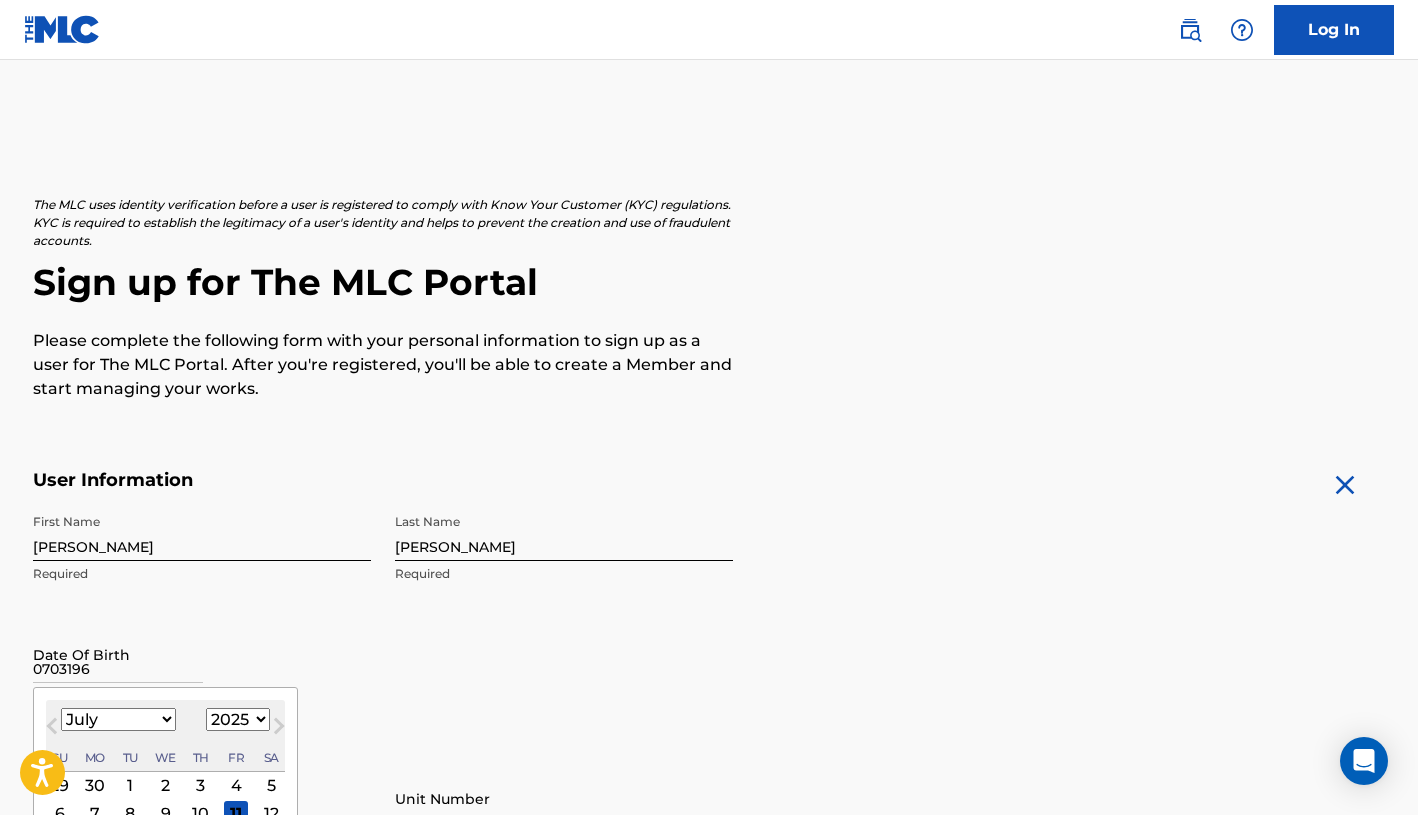 type on "07031963" 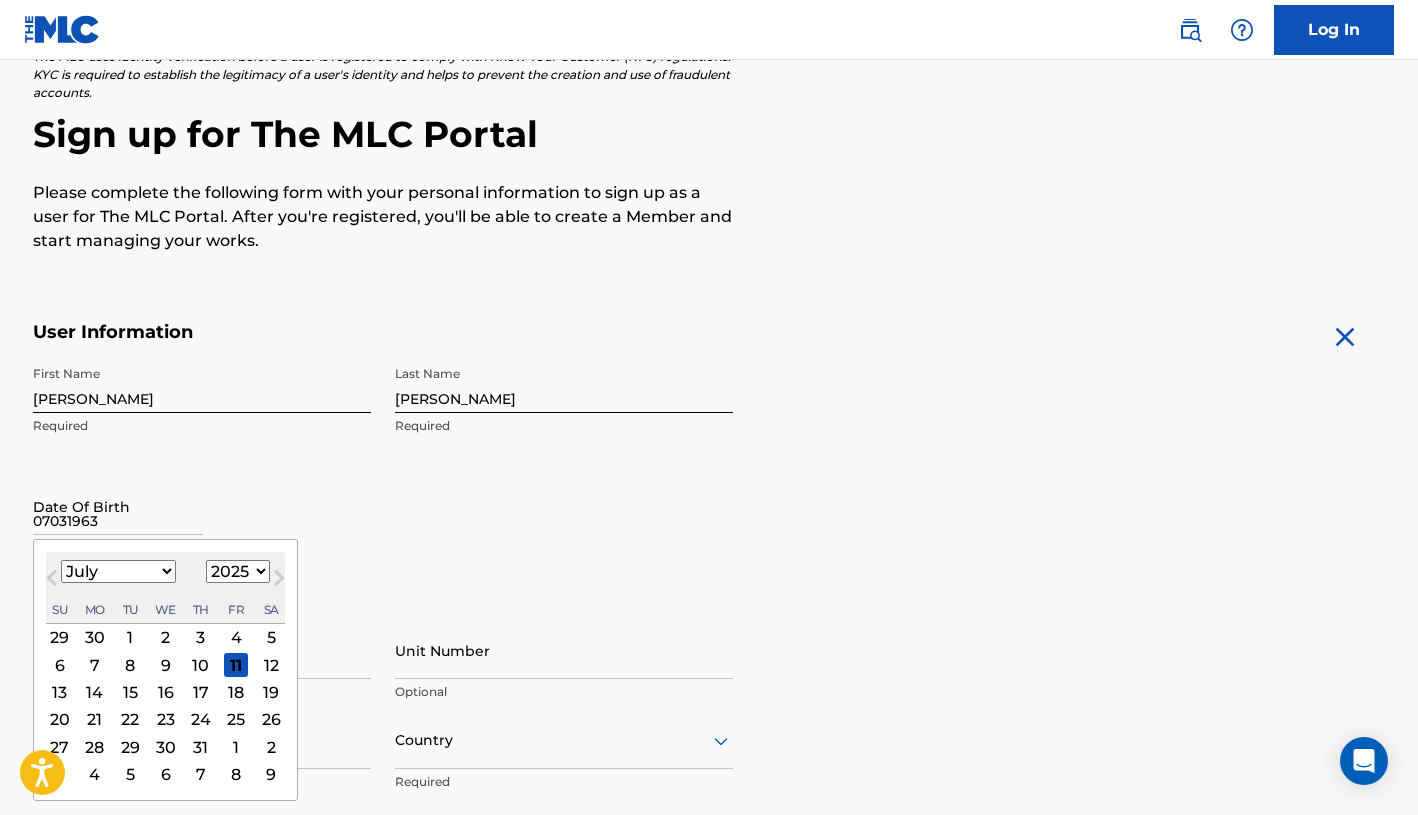 scroll, scrollTop: 150, scrollLeft: 0, axis: vertical 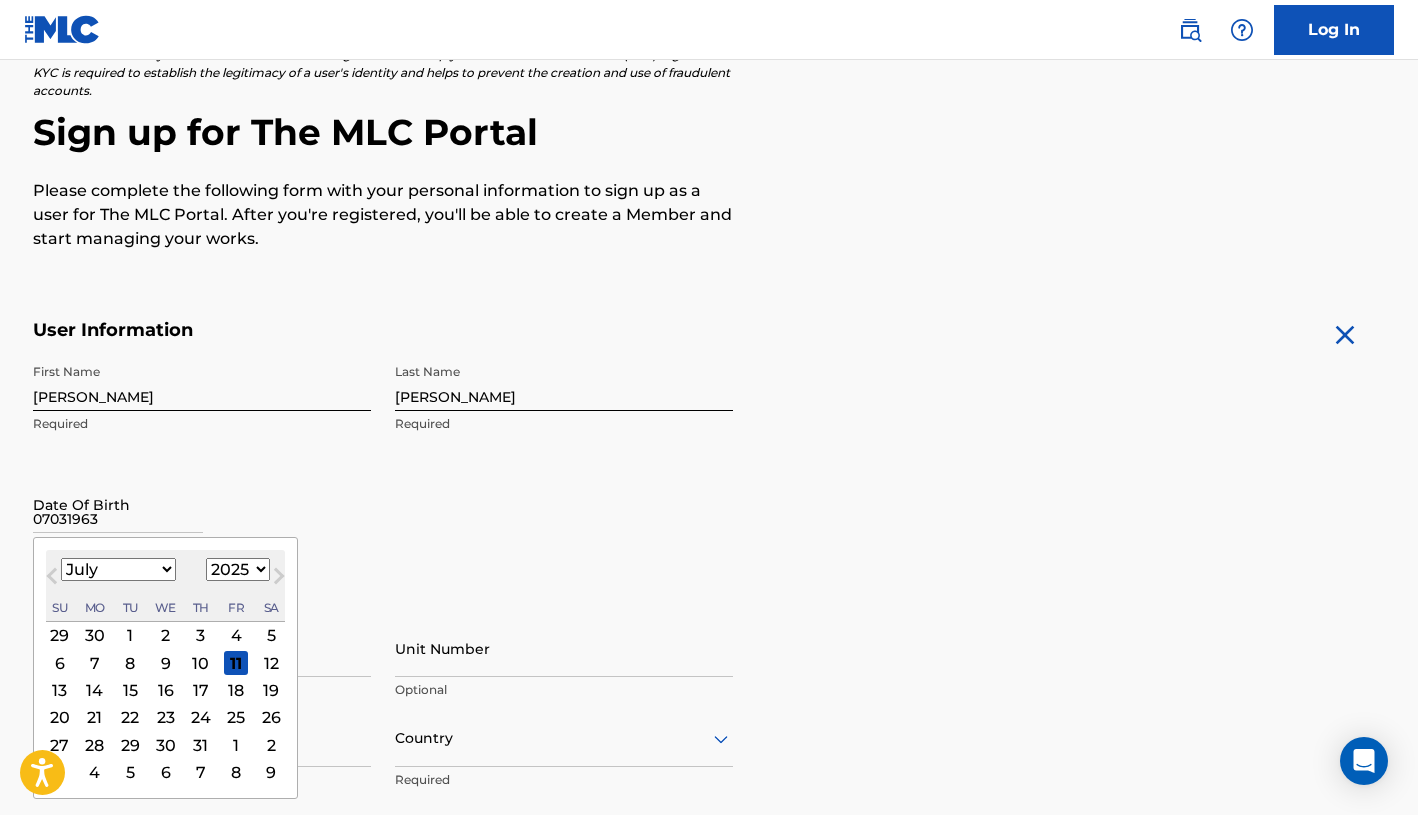 type 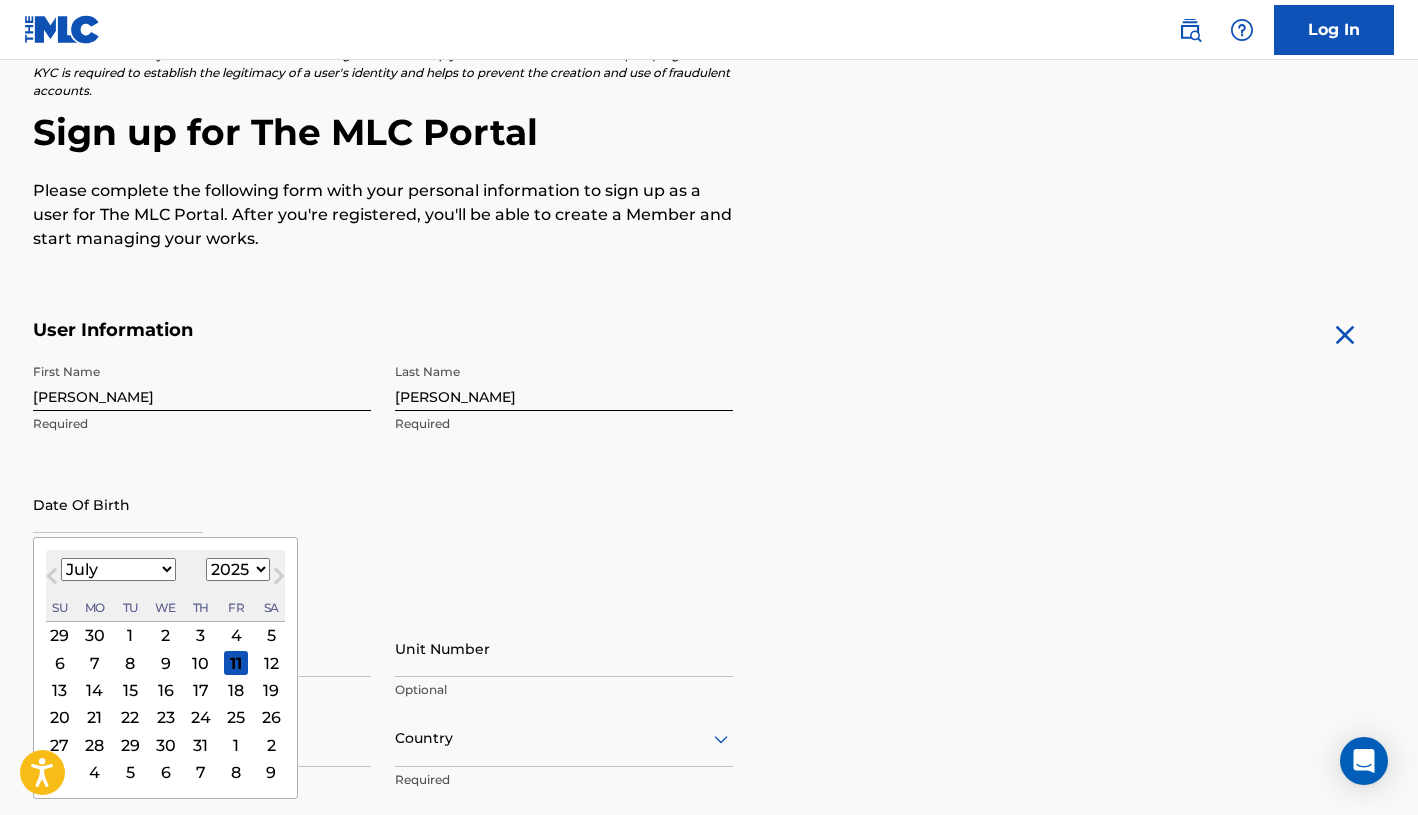 click on "First Name [PERSON_NAME] Required Last Name [PERSON_NAME] Required Date Of Birth Previous Month Next Month July [DATE] February March April May June July August September October November [DATE] 1901 1902 1903 1904 1905 1906 1907 1908 1909 1910 1911 1912 1913 1914 1915 1916 1917 1918 1919 1920 1921 1922 1923 1924 1925 1926 1927 1928 1929 1930 1931 1932 1933 1934 1935 1936 1937 1938 1939 1940 1941 1942 1943 1944 1945 1946 1947 1948 1949 1950 1951 1952 1953 1954 1955 1956 1957 1958 1959 1960 1961 1962 1963 1964 1965 1966 1967 1968 1969 1970 1971 1972 1973 1974 1975 1976 1977 1978 1979 1980 1981 1982 1983 1984 1985 1986 1987 1988 1989 1990 1991 1992 1993 1994 1995 1996 1997 1998 1999 2000 2001 2002 2003 2004 2005 2006 2007 2008 2009 2010 2011 2012 2013 2014 2015 2016 2017 2018 2019 2020 2021 2022 2023 2024 2025 2026 2027 2028 2029 2030 2031 2032 2033 2034 2035 2036 2037 2038 2039 2040 2041 2042 2043 2044 2045 2046 2047 2048 2049 2050 2051 2052 2053 2054 2055 2056 2057 2058 2059 2060 2061 2062 2063 2064 2065 2066 Su" at bounding box center (383, 476) 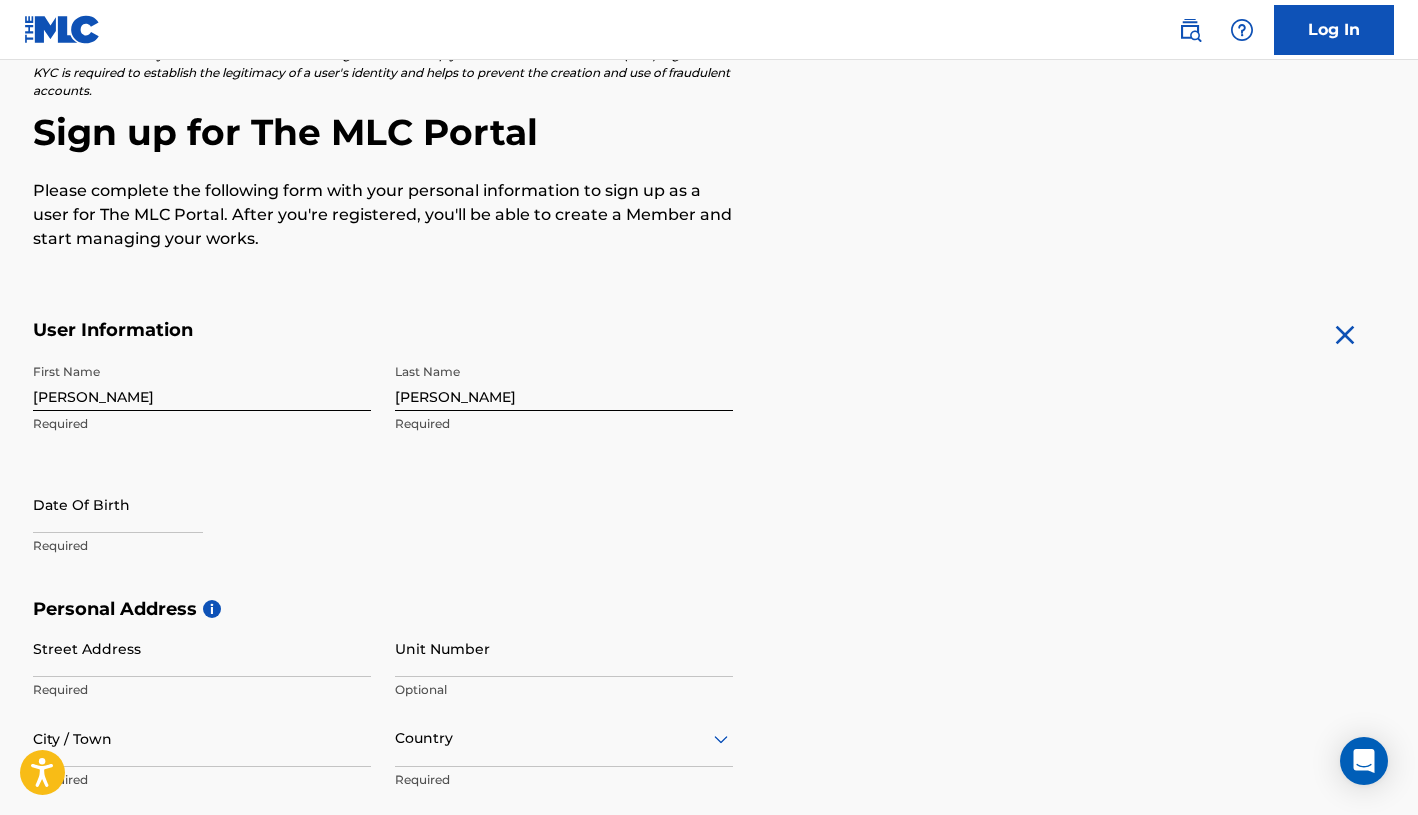 click at bounding box center (118, 504) 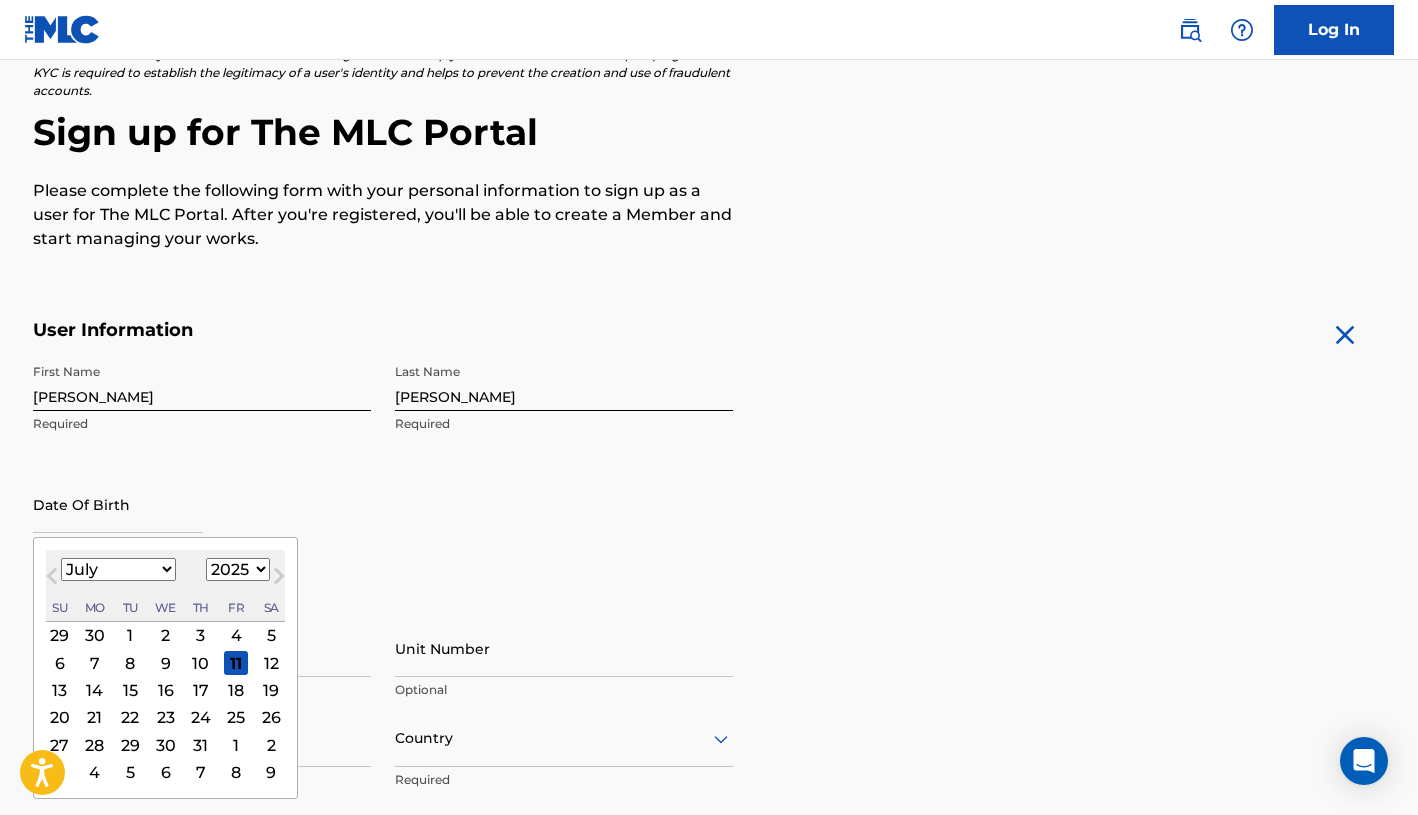 click on "January February March April May June July August September October November December" at bounding box center (118, 569) 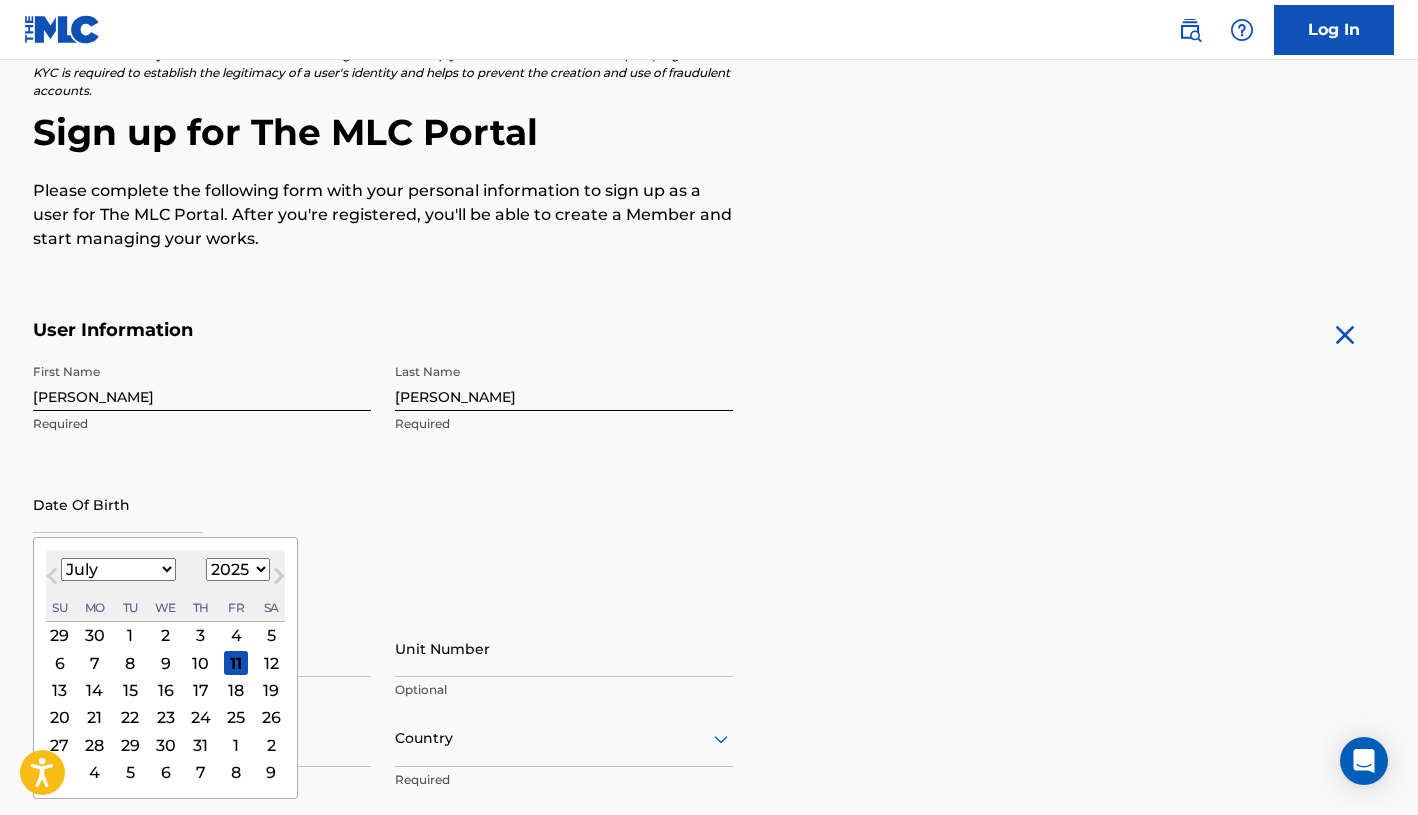 select on "2" 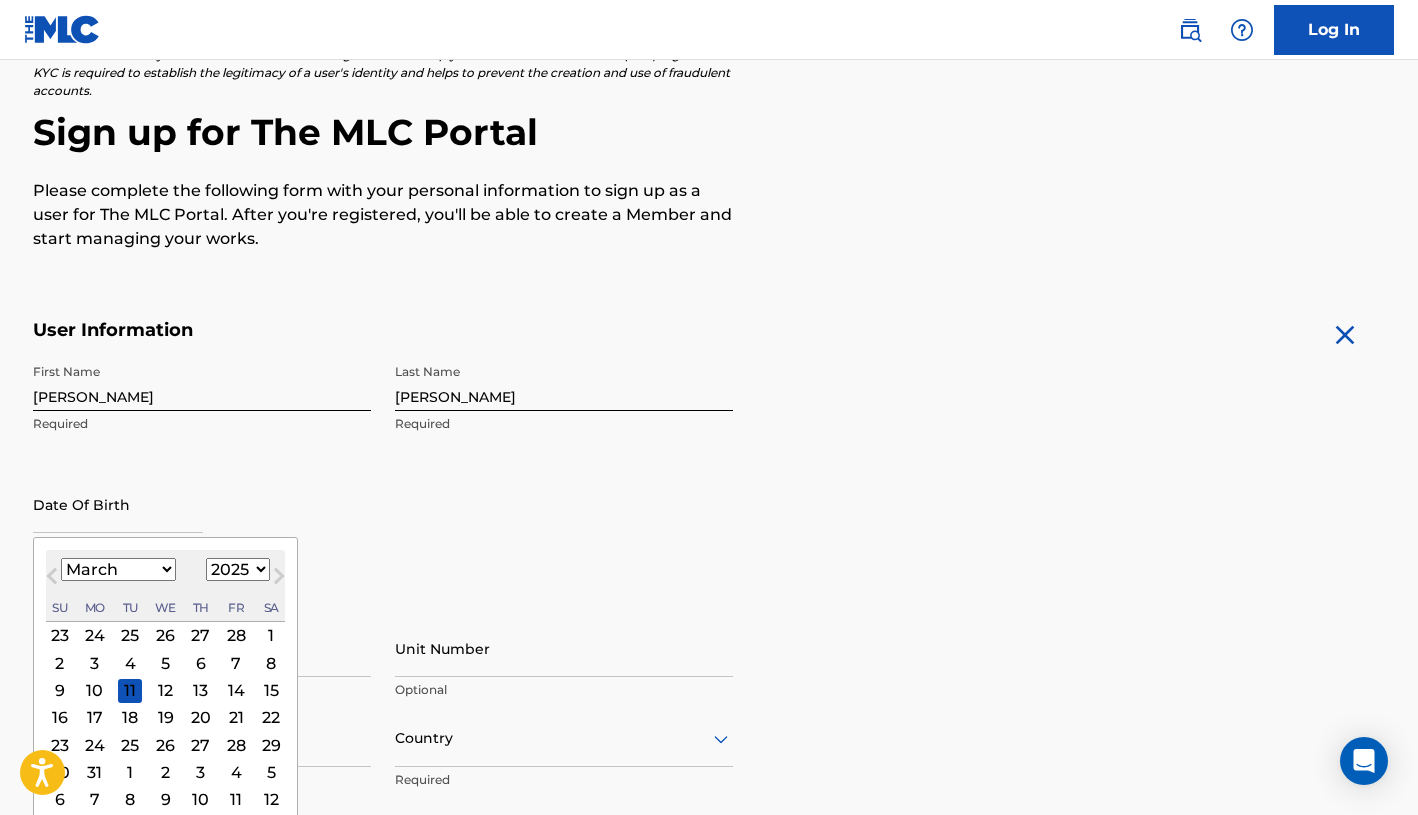 click on "1900 1901 1902 1903 1904 1905 1906 1907 1908 1909 1910 1911 1912 1913 1914 1915 1916 1917 1918 1919 1920 1921 1922 1923 1924 1925 1926 1927 1928 1929 1930 1931 1932 1933 1934 1935 1936 1937 1938 1939 1940 1941 1942 1943 1944 1945 1946 1947 1948 1949 1950 1951 1952 1953 1954 1955 1956 1957 1958 1959 1960 1961 1962 1963 1964 1965 1966 1967 1968 1969 1970 1971 1972 1973 1974 1975 1976 1977 1978 1979 1980 1981 1982 1983 1984 1985 1986 1987 1988 1989 1990 1991 1992 1993 1994 1995 1996 1997 1998 1999 2000 2001 2002 2003 2004 2005 2006 2007 2008 2009 2010 2011 2012 2013 2014 2015 2016 2017 2018 2019 2020 2021 2022 2023 2024 2025 2026 2027 2028 2029 2030 2031 2032 2033 2034 2035 2036 2037 2038 2039 2040 2041 2042 2043 2044 2045 2046 2047 2048 2049 2050 2051 2052 2053 2054 2055 2056 2057 2058 2059 2060 2061 2062 2063 2064 2065 2066 2067 2068 2069 2070 2071 2072 2073 2074 2075 2076 2077 2078 2079 2080 2081 2082 2083 2084 2085 2086 2087 2088 2089 2090 2091 2092 2093 2094 2095 2096 2097 2098 2099 2100" at bounding box center [238, 569] 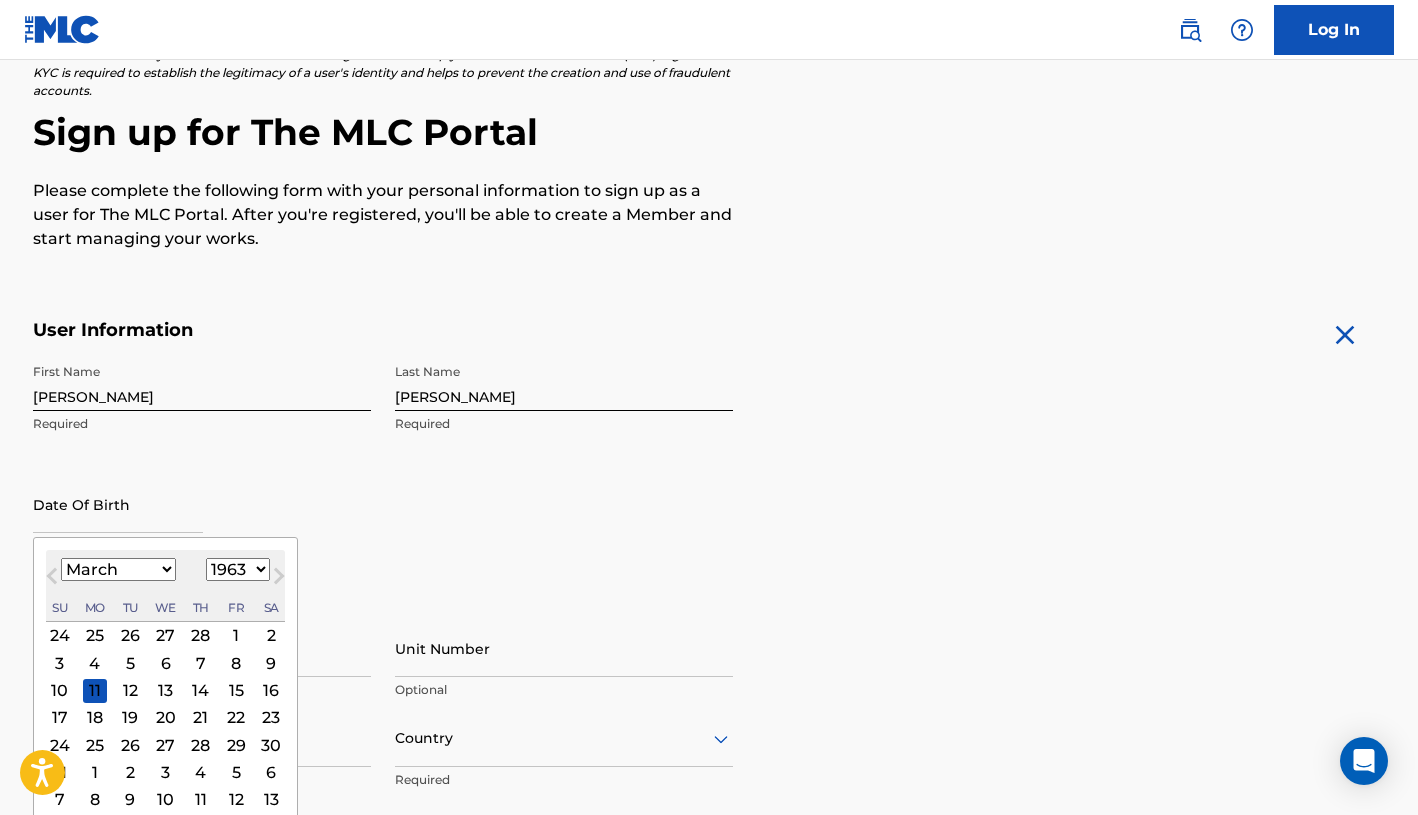 click on "Date Of Birth [DEMOGRAPHIC_DATA] Previous Month Next Month March [DATE] February March April May June July August September October November [DATE] 1901 1902 1903 1904 1905 1906 1907 1908 1909 1910 1911 1912 1913 1914 1915 1916 1917 1918 1919 1920 1921 1922 1923 1924 1925 1926 1927 1928 1929 1930 1931 1932 1933 1934 1935 1936 1937 1938 1939 1940 1941 1942 1943 1944 1945 1946 1947 1948 1949 1950 1951 1952 1953 1954 1955 1956 1957 1958 1959 1960 1961 1962 1963 1964 1965 1966 1967 1968 1969 1970 1971 1972 1973 1974 1975 1976 1977 1978 1979 1980 1981 1982 1983 1984 1985 1986 1987 1988 1989 1990 1991 1992 1993 1994 1995 1996 1997 1998 1999 2000 2001 2002 2003 2004 2005 2006 2007 2008 2009 2010 2011 2012 2013 2014 2015 2016 2017 2018 2019 2020 2021 2022 2023 2024 2025 2026 2027 2028 2029 2030 2031 2032 2033 2034 2035 2036 2037 2038 2039 2040 2041 2042 2043 2044 2045 2046 2047 2048 2049 2050 2051 2052 2053 2054 2055 2056 2057 2058 2059 2060 2061 2062 2063 2064 2065 2066 2067 2068 2069 2070 2071 2072 2073 2074 1" at bounding box center [202, 521] 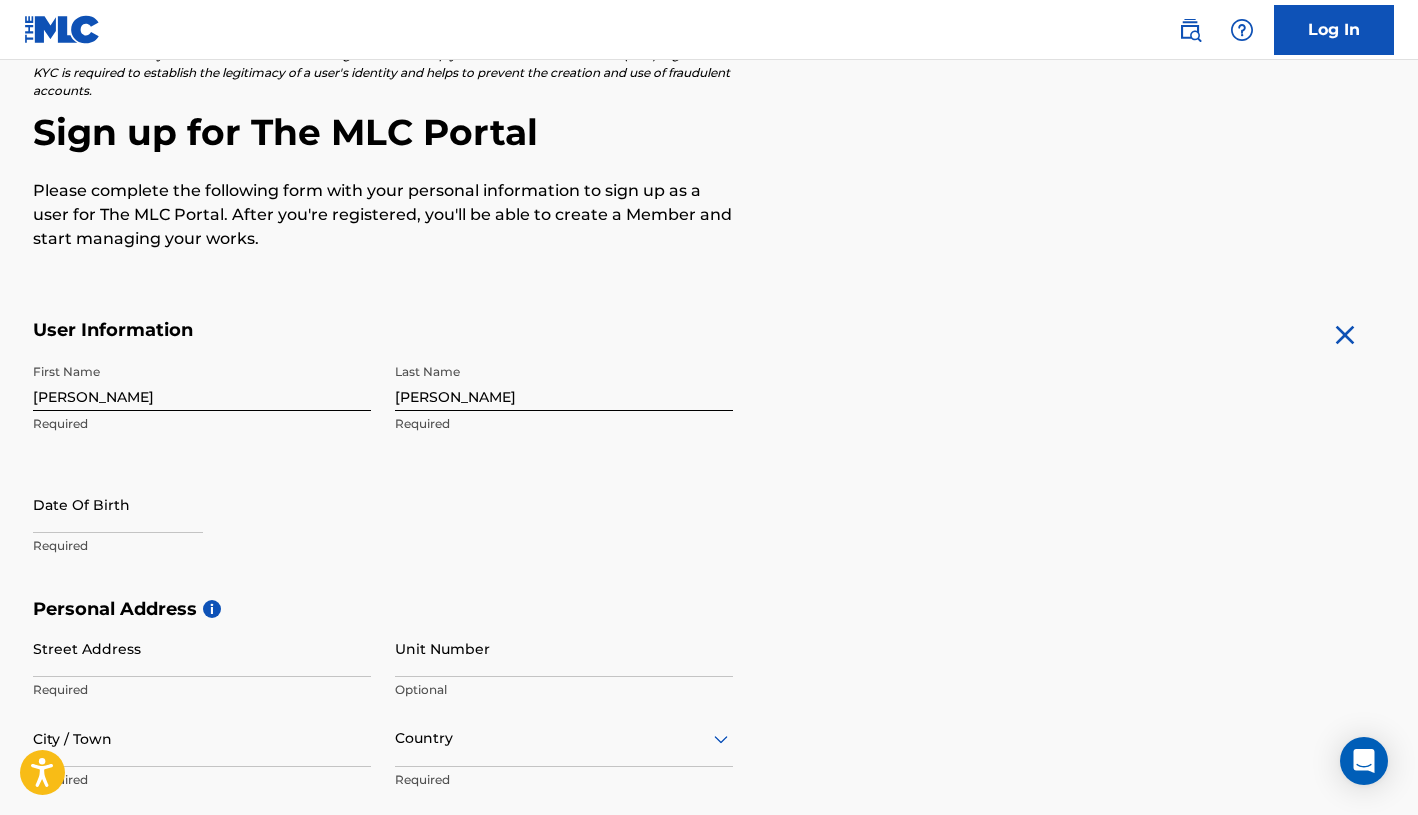 click at bounding box center (118, 504) 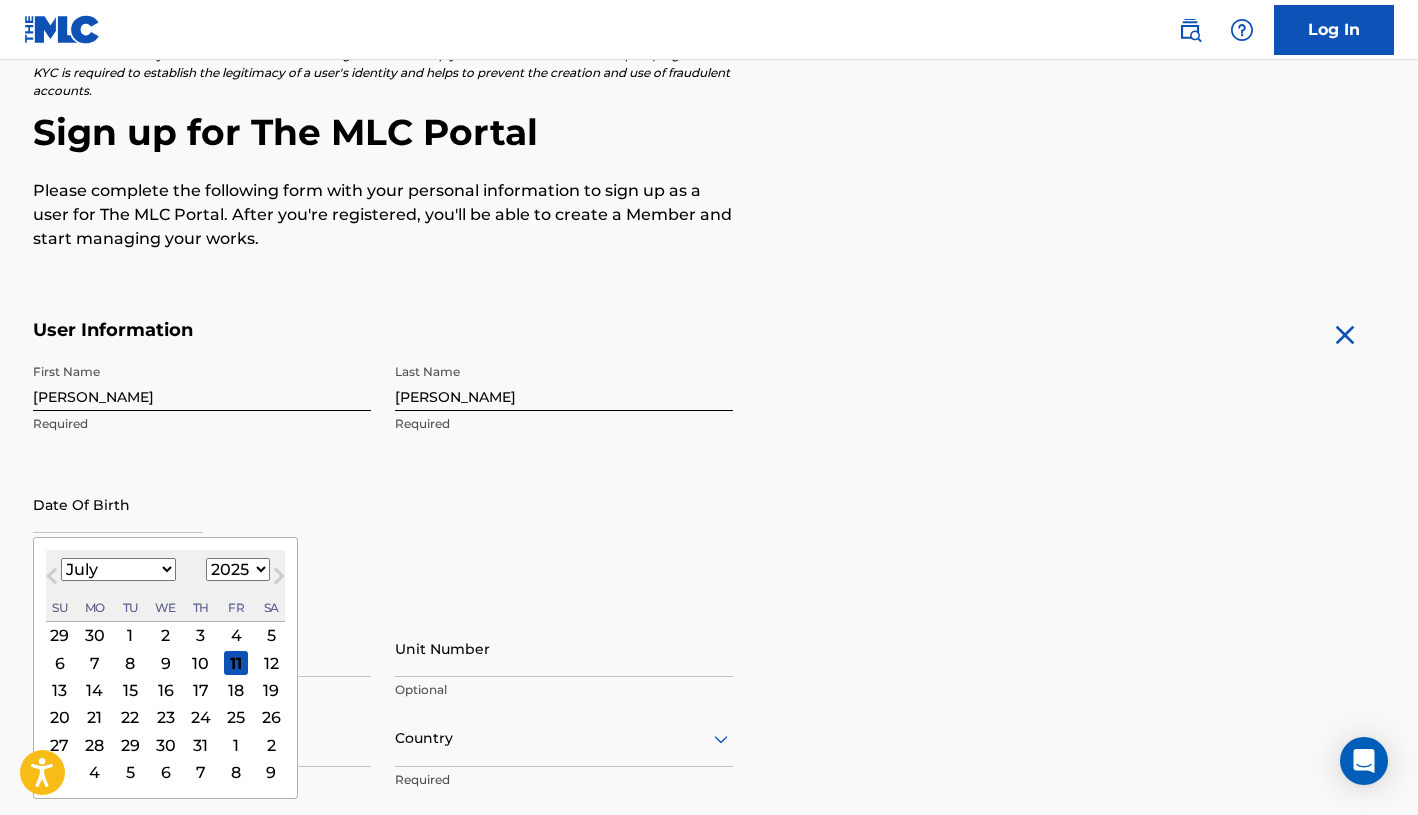 click at bounding box center (118, 504) 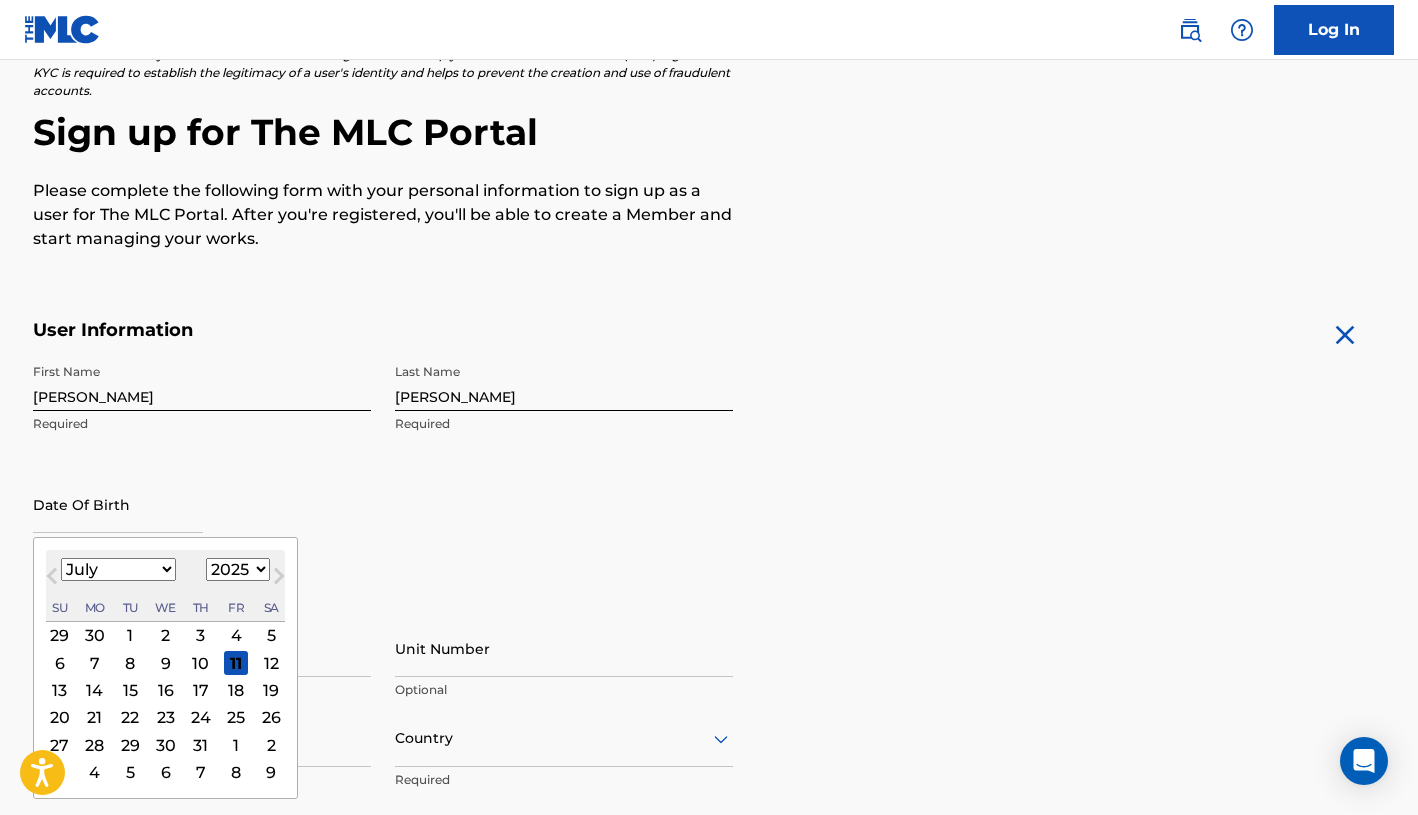 select on "2" 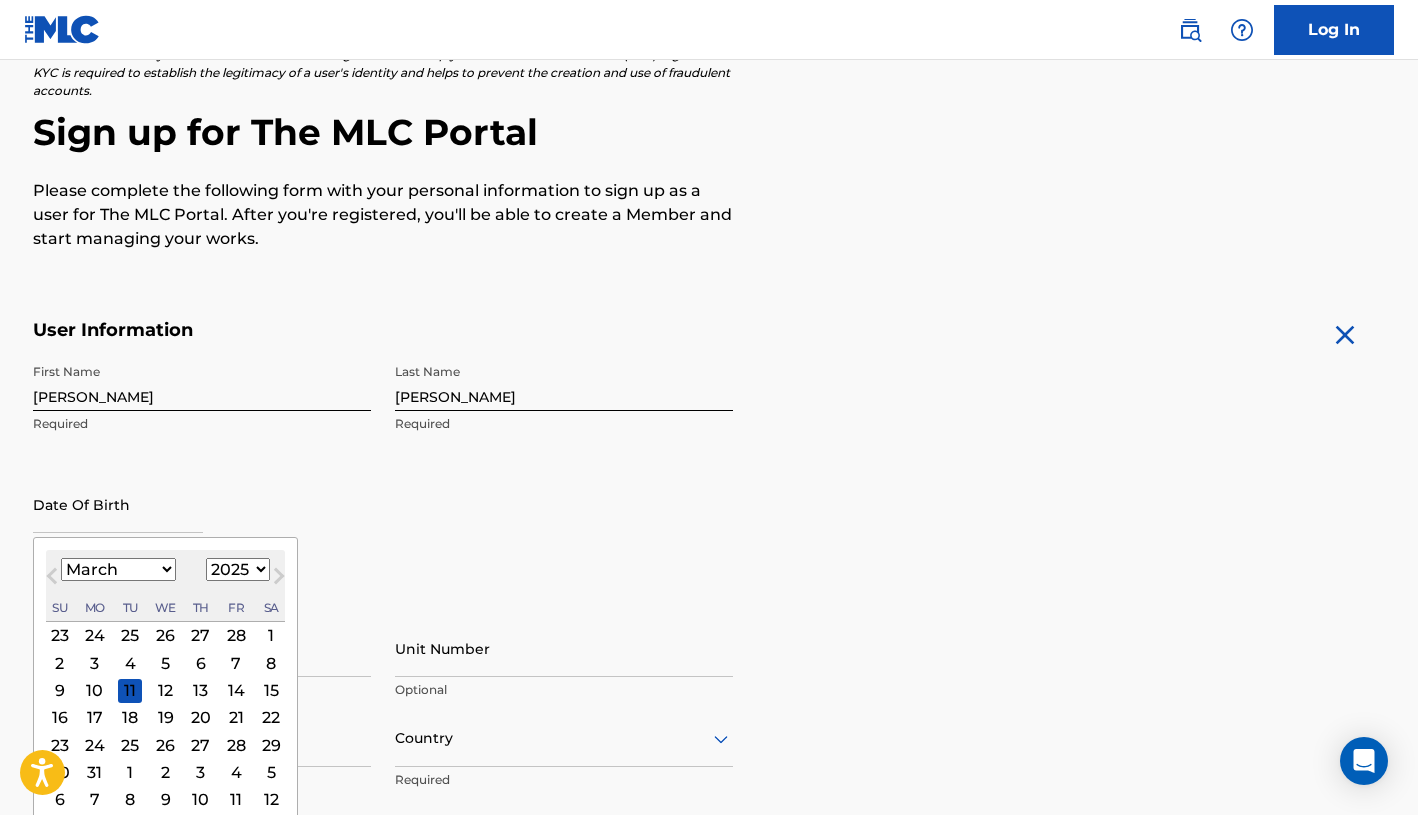 click on "1900 1901 1902 1903 1904 1905 1906 1907 1908 1909 1910 1911 1912 1913 1914 1915 1916 1917 1918 1919 1920 1921 1922 1923 1924 1925 1926 1927 1928 1929 1930 1931 1932 1933 1934 1935 1936 1937 1938 1939 1940 1941 1942 1943 1944 1945 1946 1947 1948 1949 1950 1951 1952 1953 1954 1955 1956 1957 1958 1959 1960 1961 1962 1963 1964 1965 1966 1967 1968 1969 1970 1971 1972 1973 1974 1975 1976 1977 1978 1979 1980 1981 1982 1983 1984 1985 1986 1987 1988 1989 1990 1991 1992 1993 1994 1995 1996 1997 1998 1999 2000 2001 2002 2003 2004 2005 2006 2007 2008 2009 2010 2011 2012 2013 2014 2015 2016 2017 2018 2019 2020 2021 2022 2023 2024 2025 2026 2027 2028 2029 2030 2031 2032 2033 2034 2035 2036 2037 2038 2039 2040 2041 2042 2043 2044 2045 2046 2047 2048 2049 2050 2051 2052 2053 2054 2055 2056 2057 2058 2059 2060 2061 2062 2063 2064 2065 2066 2067 2068 2069 2070 2071 2072 2073 2074 2075 2076 2077 2078 2079 2080 2081 2082 2083 2084 2085 2086 2087 2088 2089 2090 2091 2092 2093 2094 2095 2096 2097 2098 2099 2100" at bounding box center (238, 569) 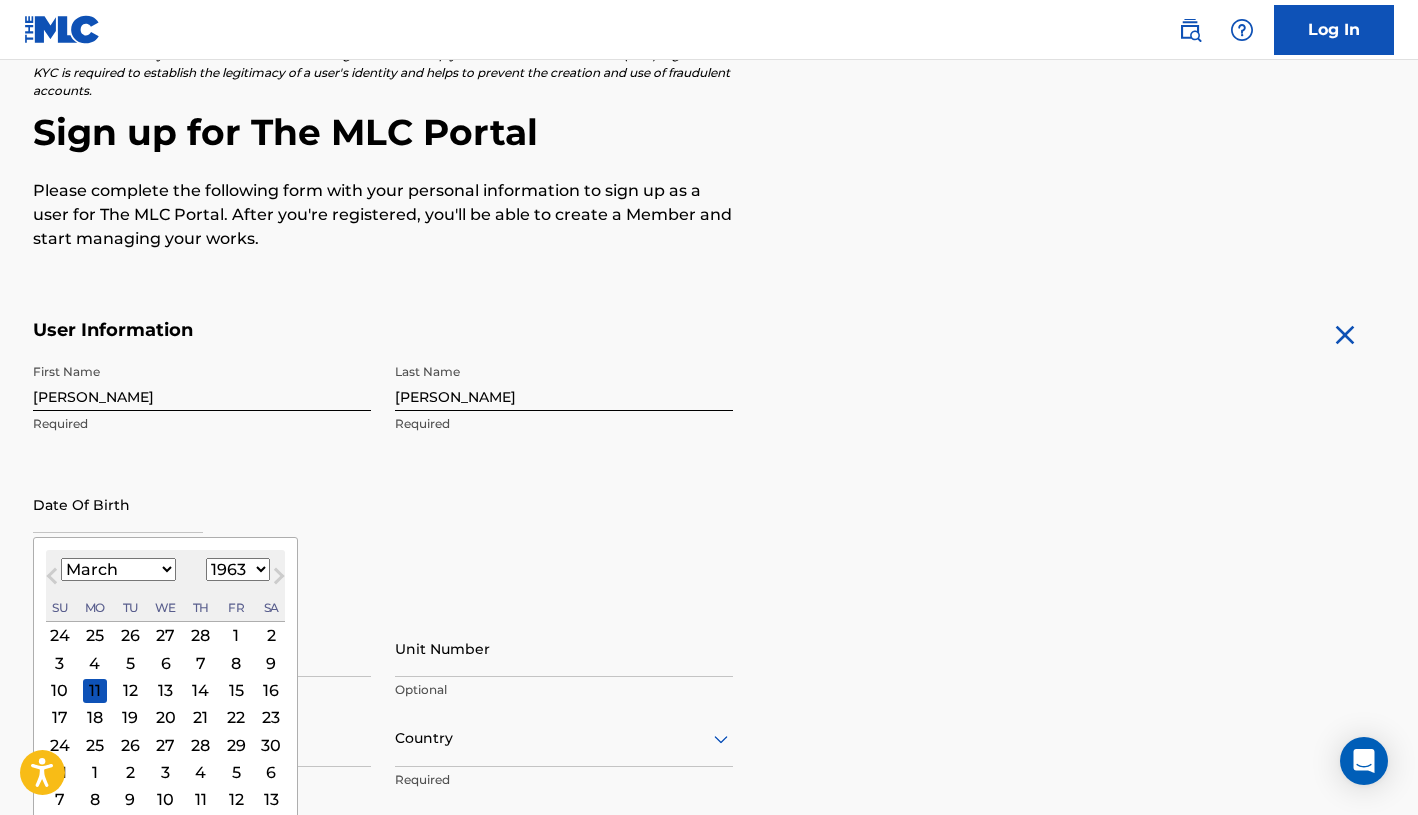click on "7" at bounding box center (201, 663) 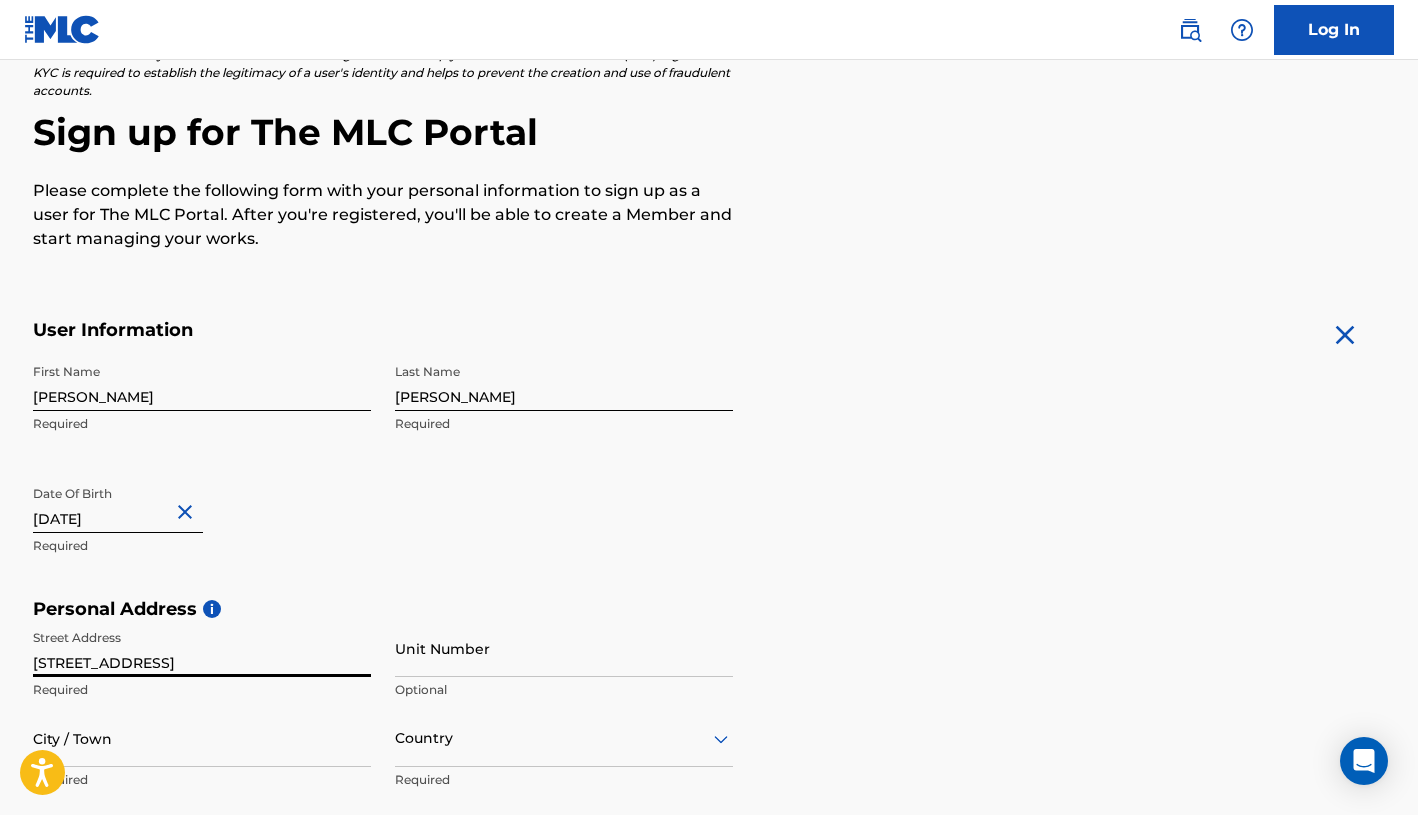 type on "[STREET_ADDRESS]" 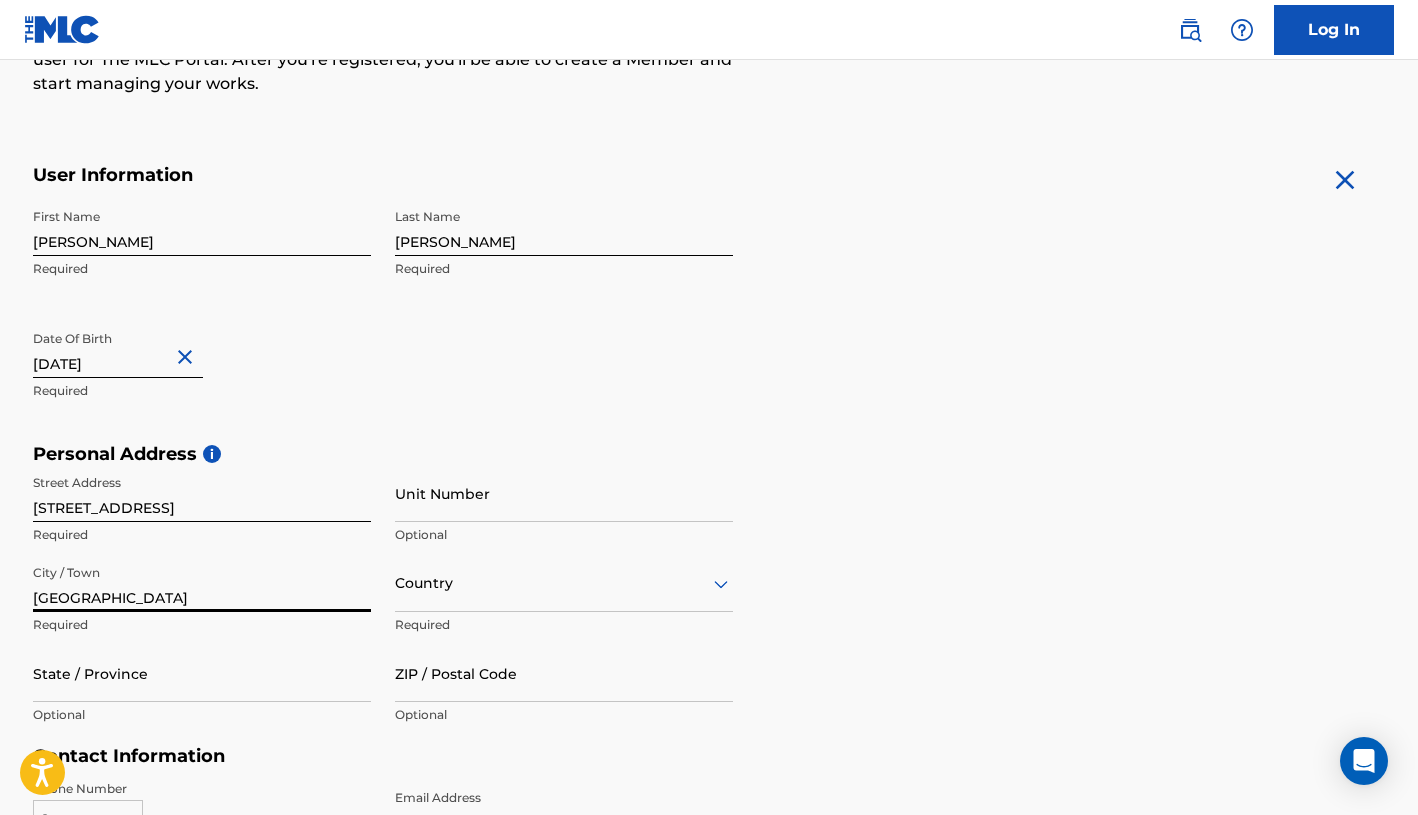 scroll, scrollTop: 315, scrollLeft: 0, axis: vertical 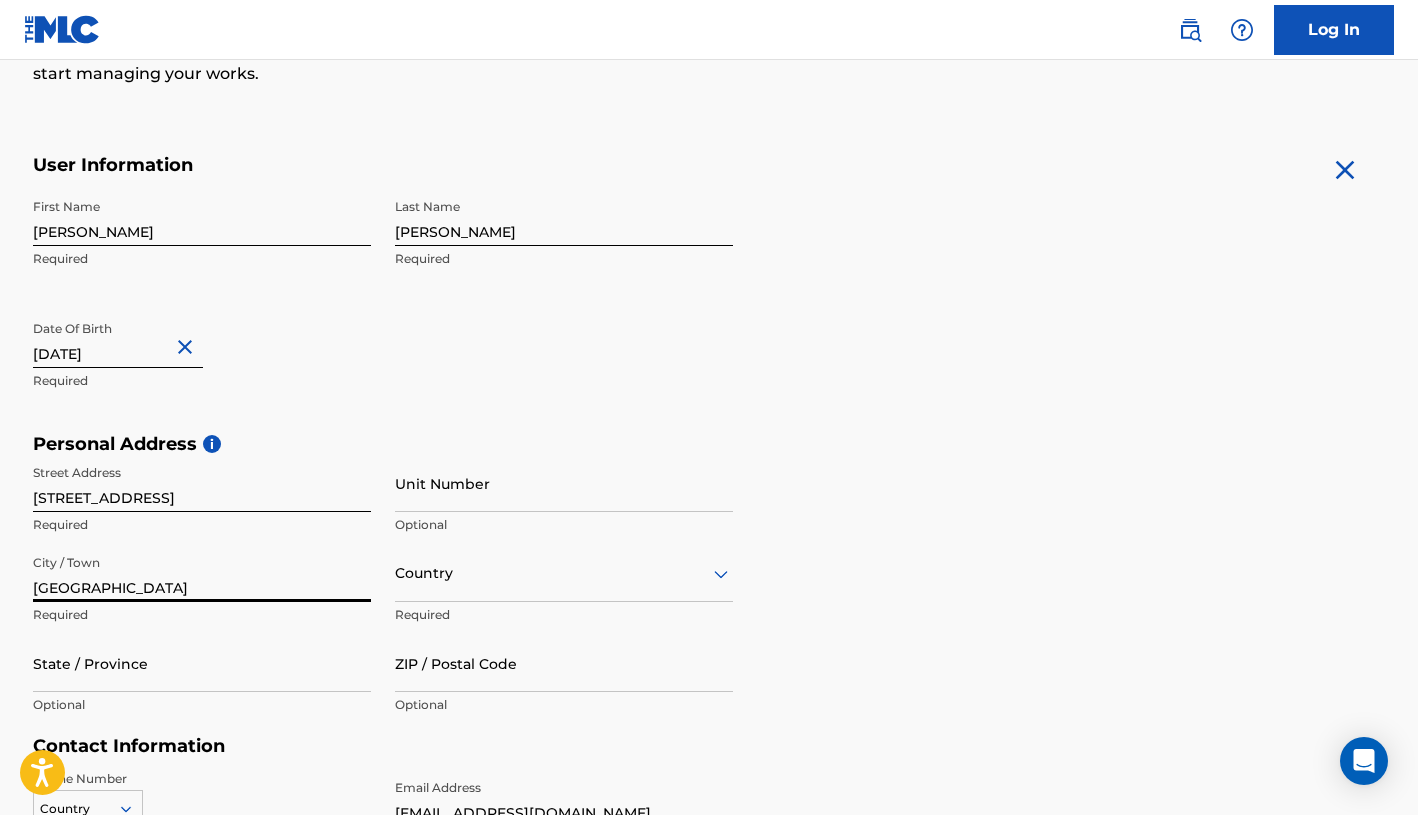 type on "[GEOGRAPHIC_DATA]" 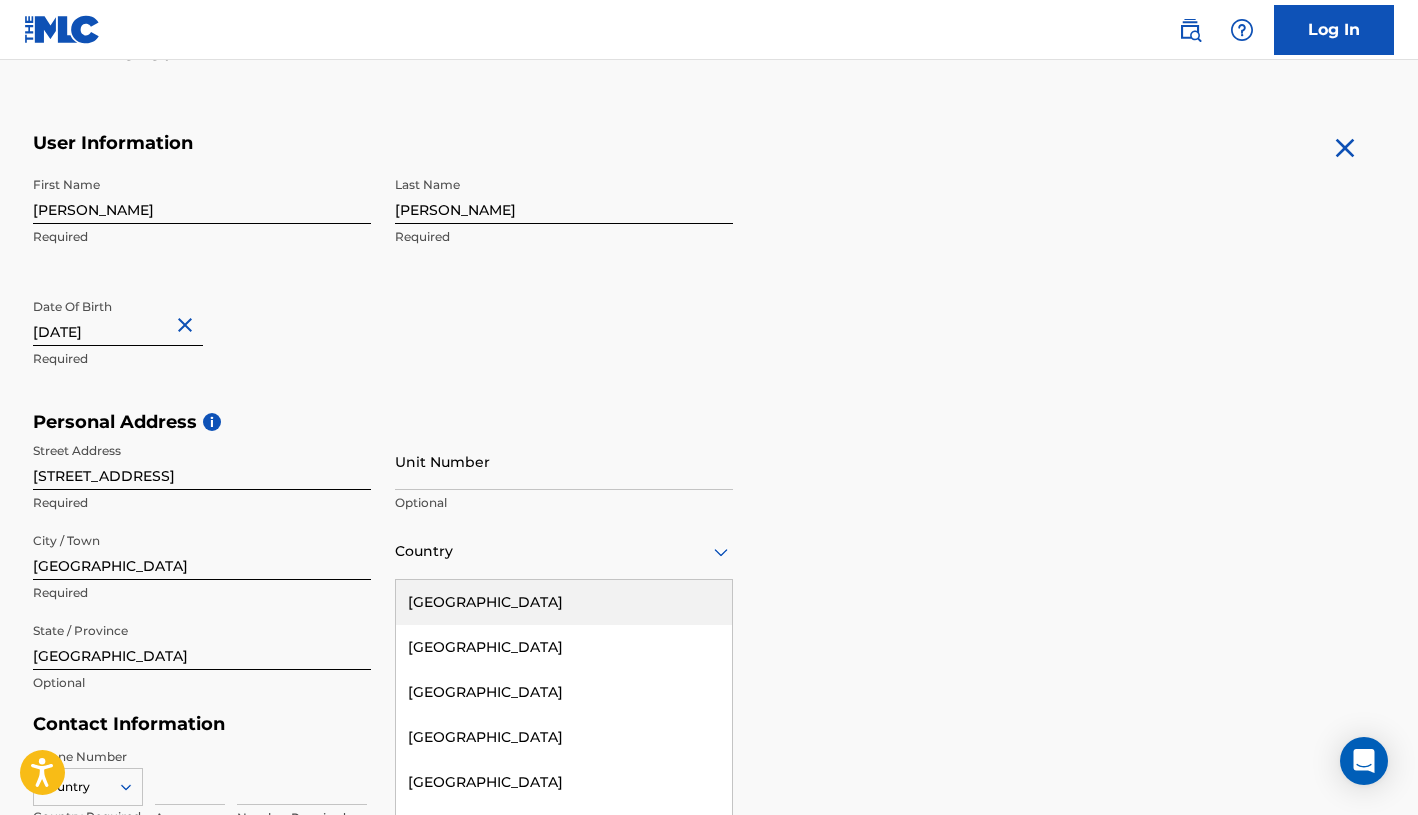 click on "[GEOGRAPHIC_DATA], 1 of 223. 223 results available. Use Up and Down to choose options, press Enter to select the currently focused option, press Escape to exit the menu, press Tab to select the option and exit the menu. Country [GEOGRAPHIC_DATA] [GEOGRAPHIC_DATA] [GEOGRAPHIC_DATA] [GEOGRAPHIC_DATA] [GEOGRAPHIC_DATA] [GEOGRAPHIC_DATA] [GEOGRAPHIC_DATA] [GEOGRAPHIC_DATA] [GEOGRAPHIC_DATA] [GEOGRAPHIC_DATA] [GEOGRAPHIC_DATA] [GEOGRAPHIC_DATA] [GEOGRAPHIC_DATA] [GEOGRAPHIC_DATA] [GEOGRAPHIC_DATA] [GEOGRAPHIC_DATA] [GEOGRAPHIC_DATA] [GEOGRAPHIC_DATA] [GEOGRAPHIC_DATA] [GEOGRAPHIC_DATA] [GEOGRAPHIC_DATA] [GEOGRAPHIC_DATA] [GEOGRAPHIC_DATA] [GEOGRAPHIC_DATA] [GEOGRAPHIC_DATA] [GEOGRAPHIC_DATA] [GEOGRAPHIC_DATA] [GEOGRAPHIC_DATA] [GEOGRAPHIC_DATA] [GEOGRAPHIC_DATA] [GEOGRAPHIC_DATA] [GEOGRAPHIC_DATA] [GEOGRAPHIC_DATA] [GEOGRAPHIC_DATA] [GEOGRAPHIC_DATA] [GEOGRAPHIC_DATA] [GEOGRAPHIC_DATA] [GEOGRAPHIC_DATA] [GEOGRAPHIC_DATA] [GEOGRAPHIC_DATA] [GEOGRAPHIC_DATA] [GEOGRAPHIC_DATA] [GEOGRAPHIC_DATA] [GEOGRAPHIC_DATA] [GEOGRAPHIC_DATA] [GEOGRAPHIC_DATA], [GEOGRAPHIC_DATA] [GEOGRAPHIC_DATA] [GEOGRAPHIC_DATA] [GEOGRAPHIC_DATA] [GEOGRAPHIC_DATA] [GEOGRAPHIC_DATA] [GEOGRAPHIC_DATA] [GEOGRAPHIC_DATA] [GEOGRAPHIC_DATA] [GEOGRAPHIC_DATA] [GEOGRAPHIC_DATA] [GEOGRAPHIC_DATA] [GEOGRAPHIC_DATA] [GEOGRAPHIC_DATA] [GEOGRAPHIC_DATA] [GEOGRAPHIC_DATA] [GEOGRAPHIC_DATA] [GEOGRAPHIC_DATA] [GEOGRAPHIC_DATA] ([GEOGRAPHIC_DATA]) [GEOGRAPHIC_DATA] [GEOGRAPHIC_DATA] [GEOGRAPHIC_DATA] [GEOGRAPHIC_DATA] [GEOGRAPHIC_DATA] [GEOGRAPHIC_DATA] [GEOGRAPHIC_DATA] [GEOGRAPHIC_DATA] [US_STATE] [GEOGRAPHIC_DATA] [GEOGRAPHIC_DATA] [GEOGRAPHIC_DATA] [GEOGRAPHIC_DATA]" at bounding box center (564, 551) 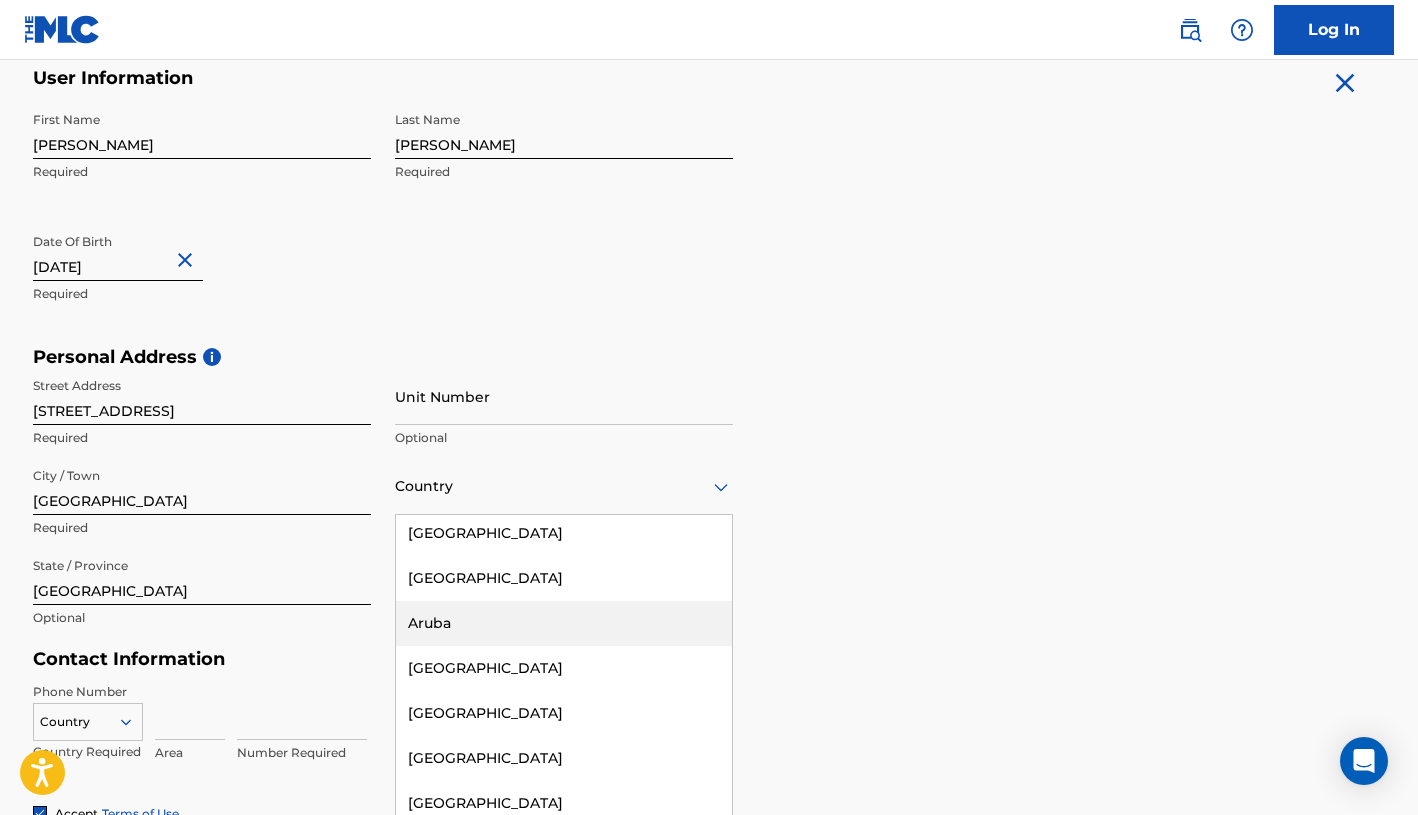 scroll, scrollTop: 368, scrollLeft: 0, axis: vertical 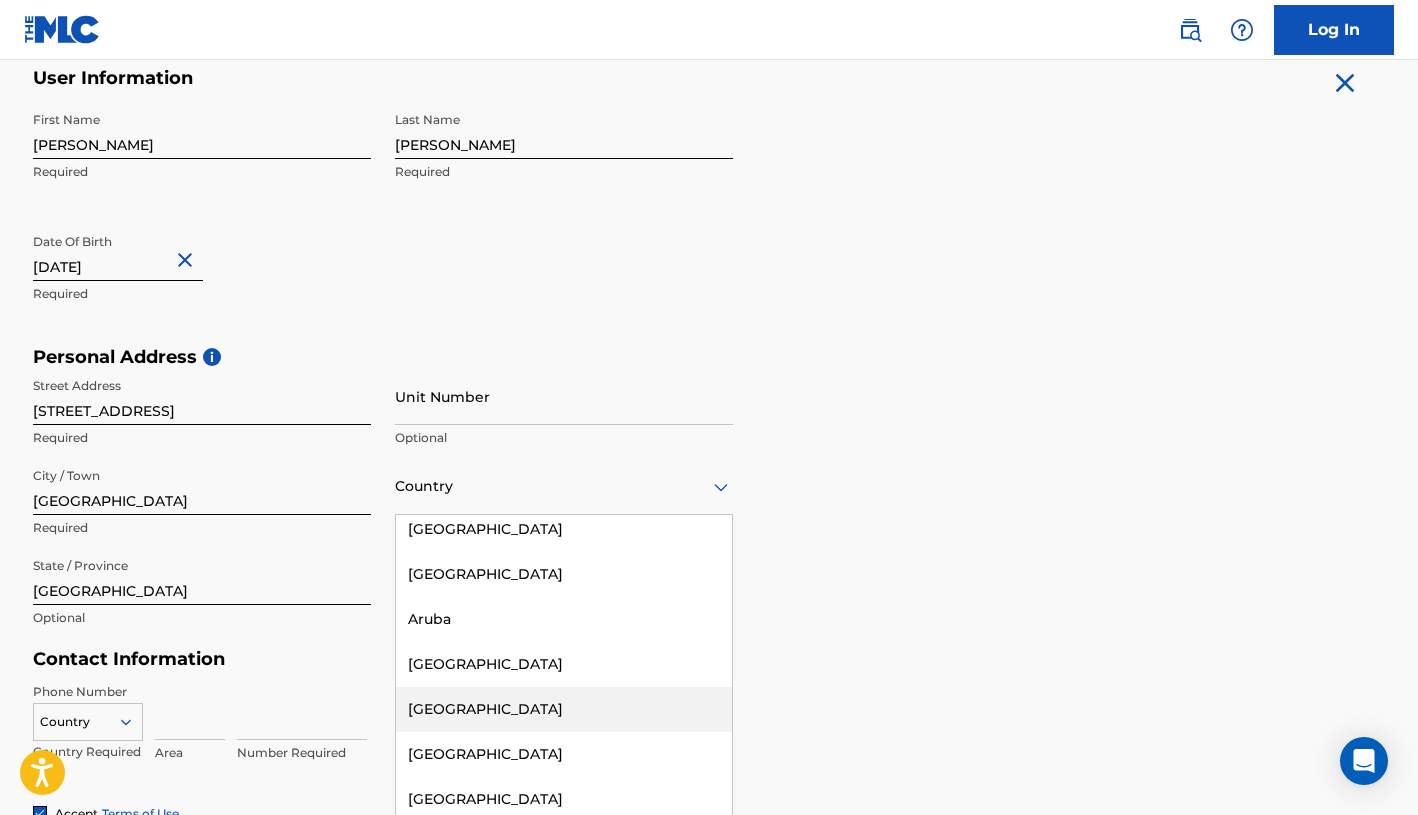 click on "[GEOGRAPHIC_DATA]" at bounding box center (564, 709) 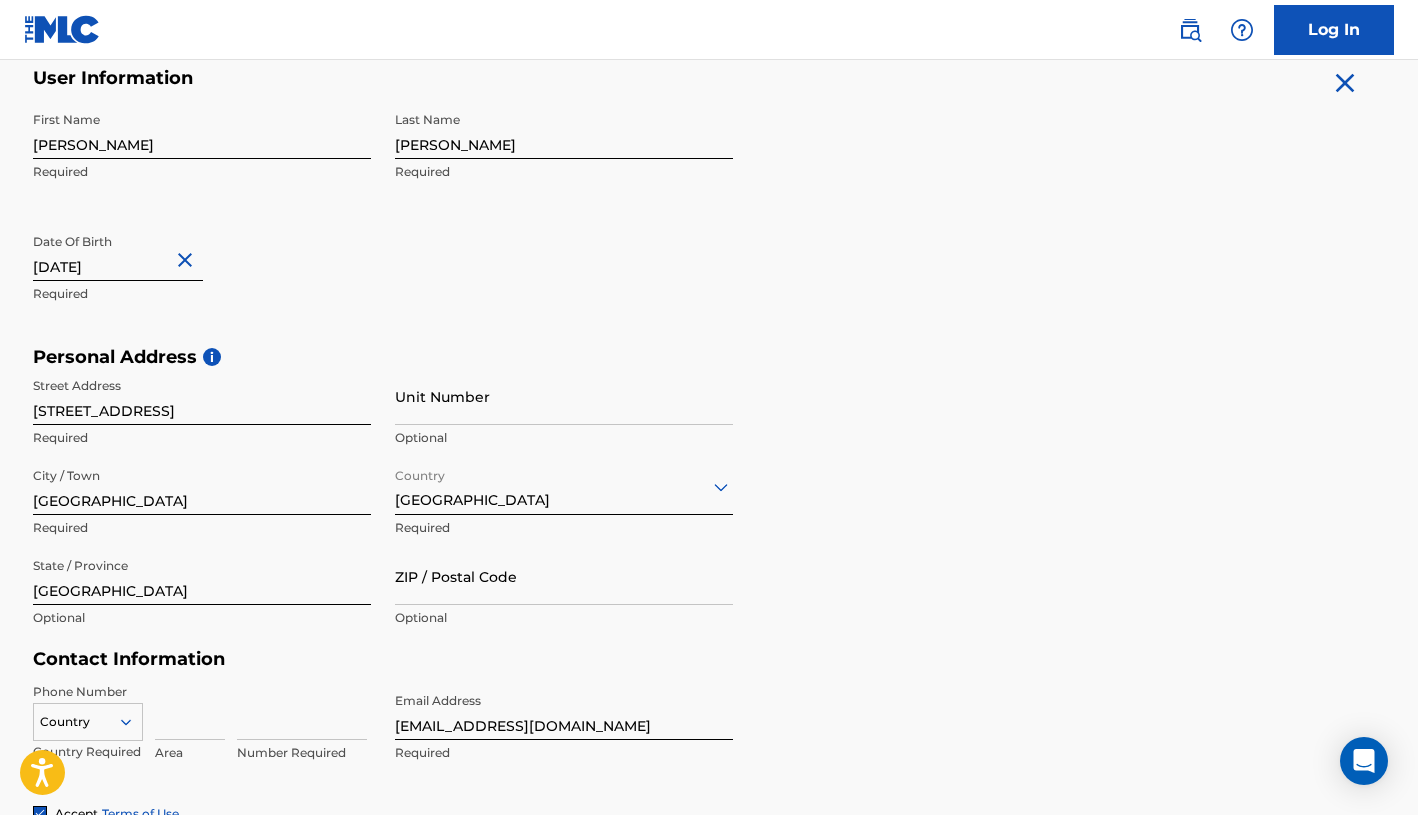 click on "[GEOGRAPHIC_DATA]" at bounding box center (202, 576) 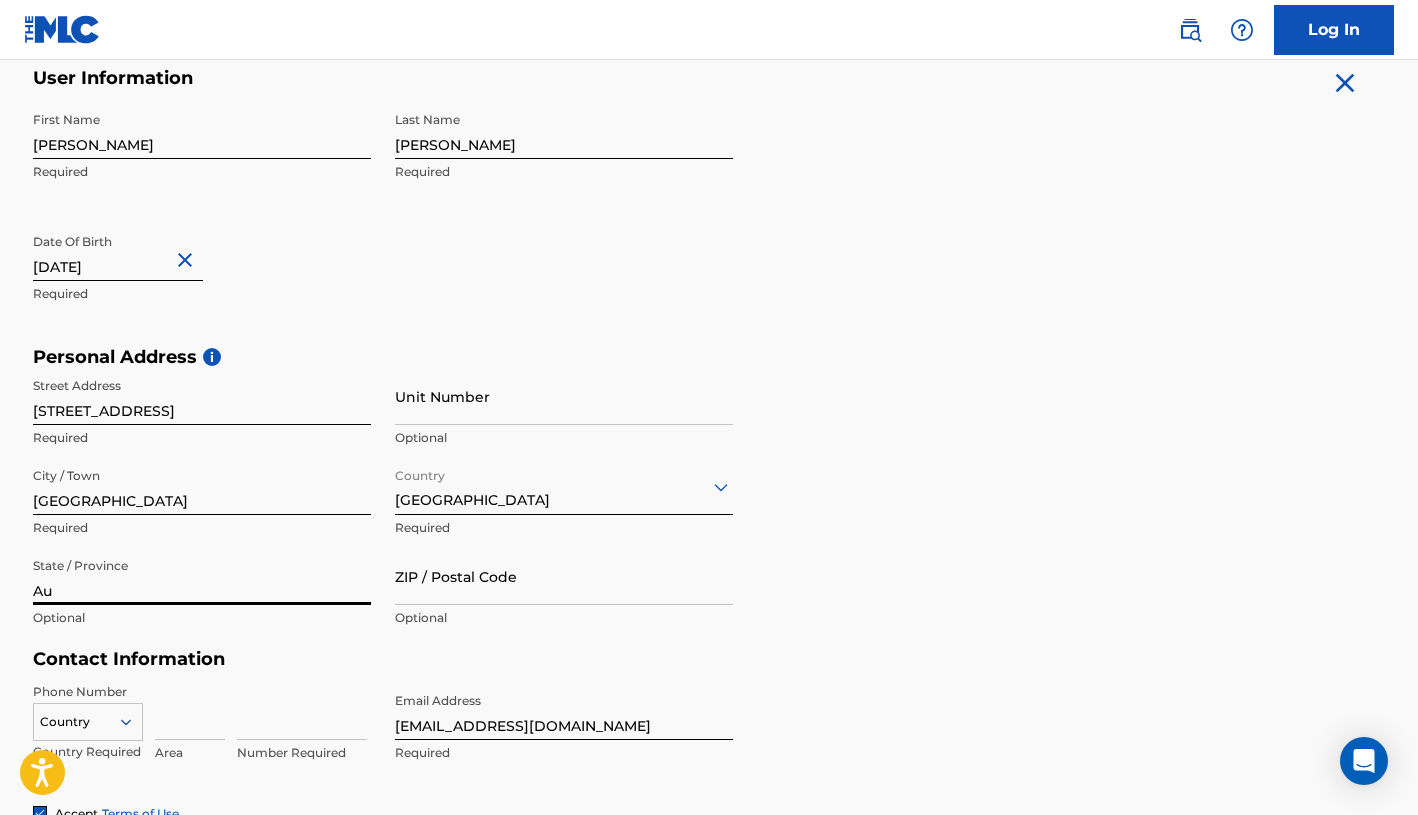 type on "A" 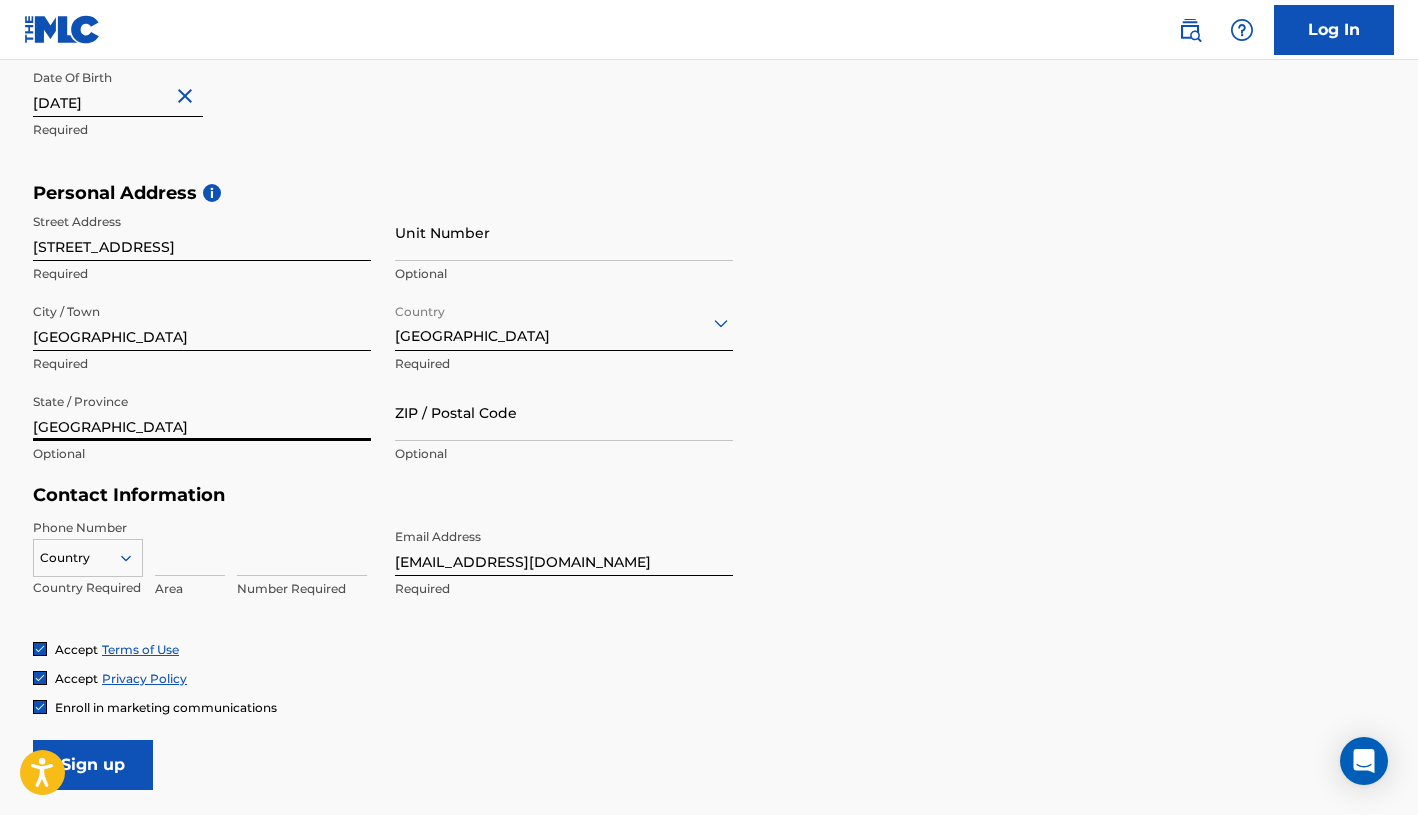 scroll, scrollTop: 566, scrollLeft: 0, axis: vertical 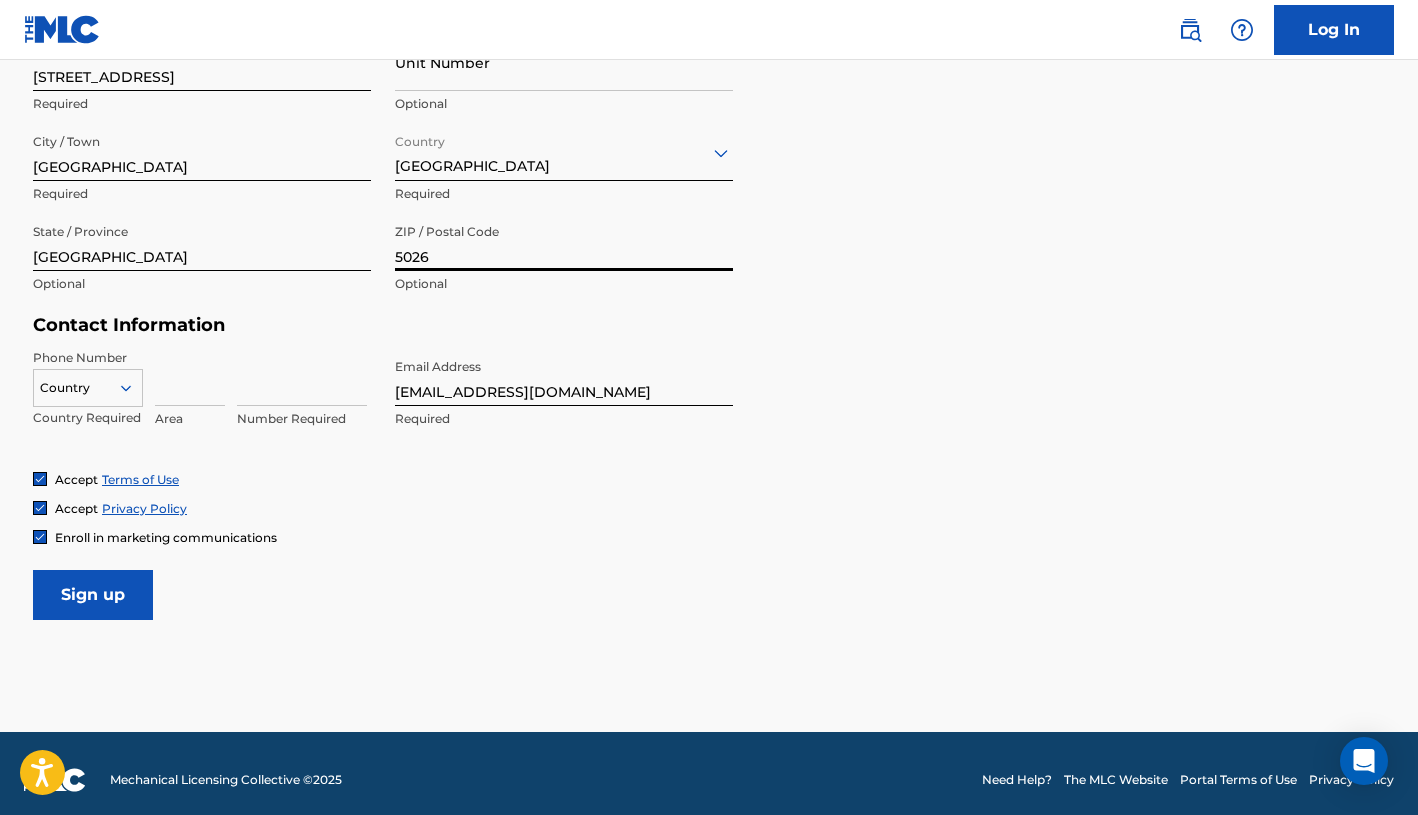 type on "5026" 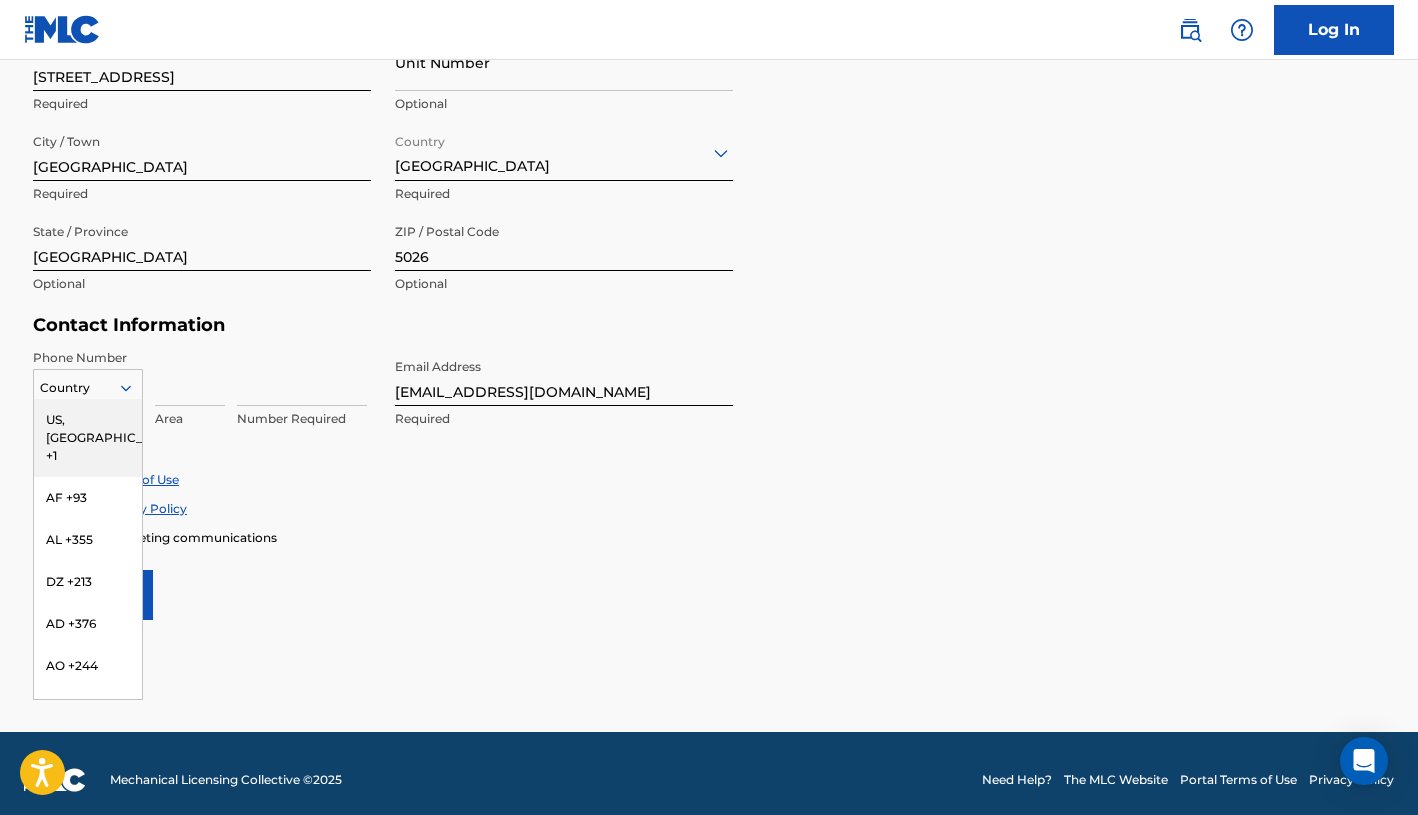 click 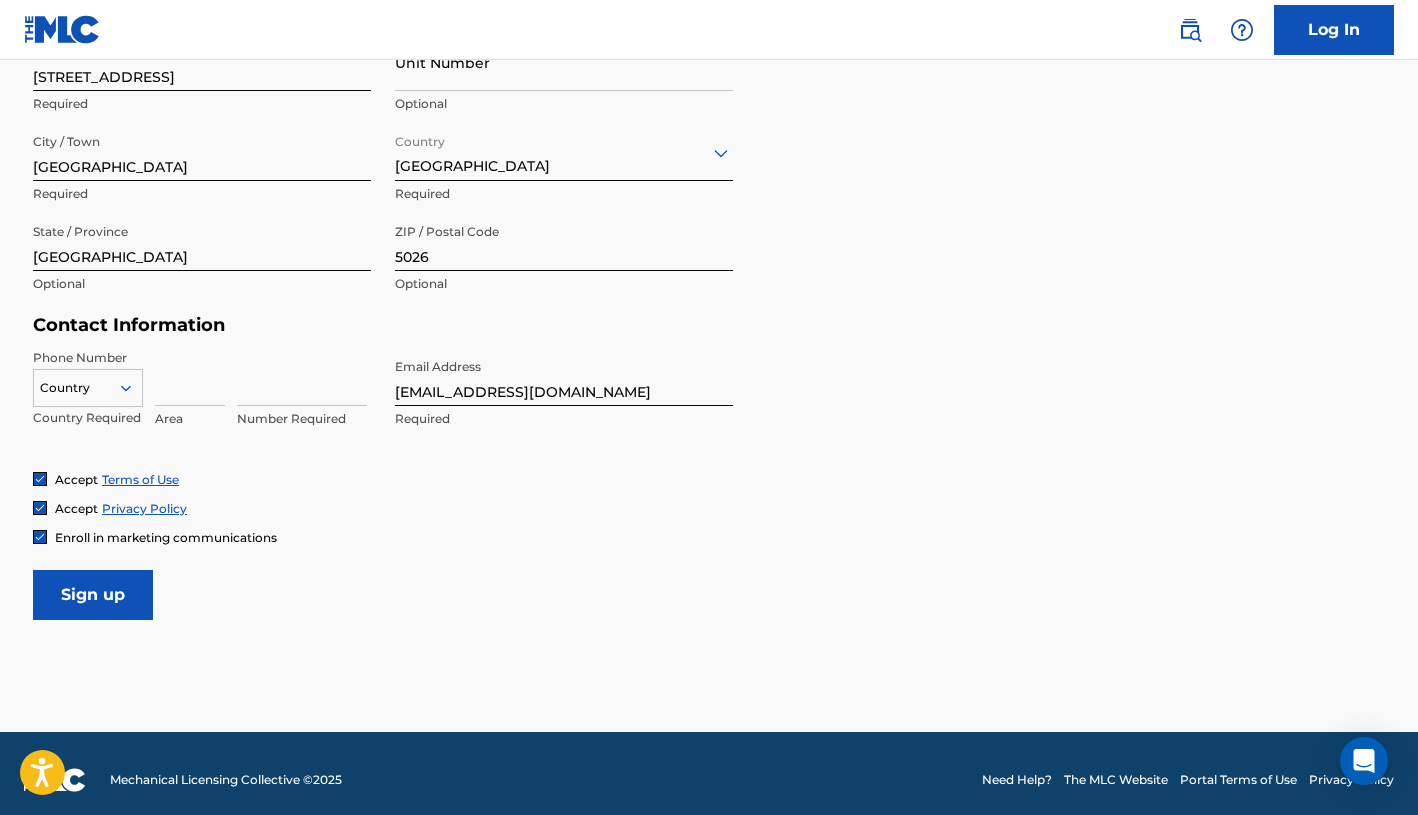 click at bounding box center (88, 388) 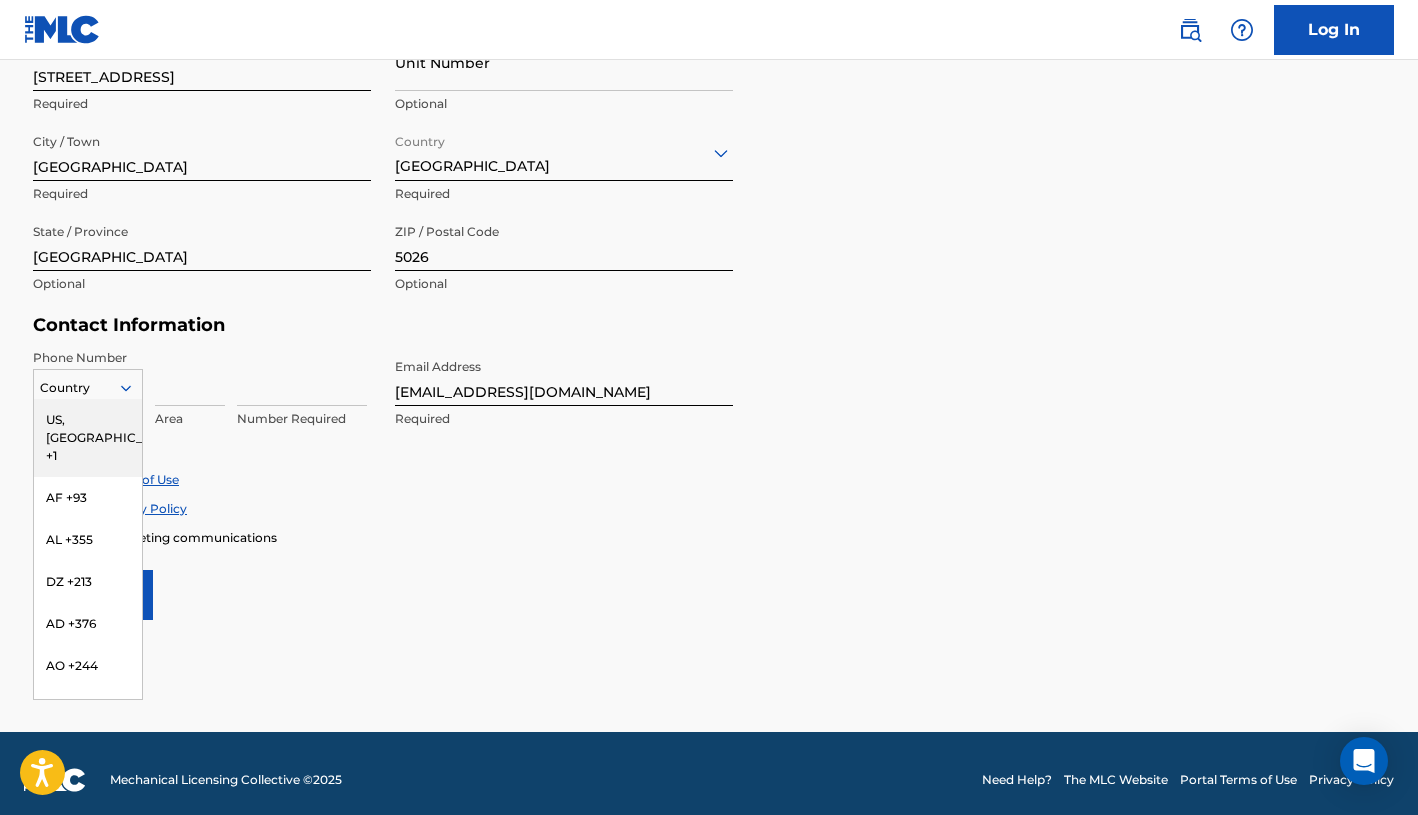 click at bounding box center (88, 388) 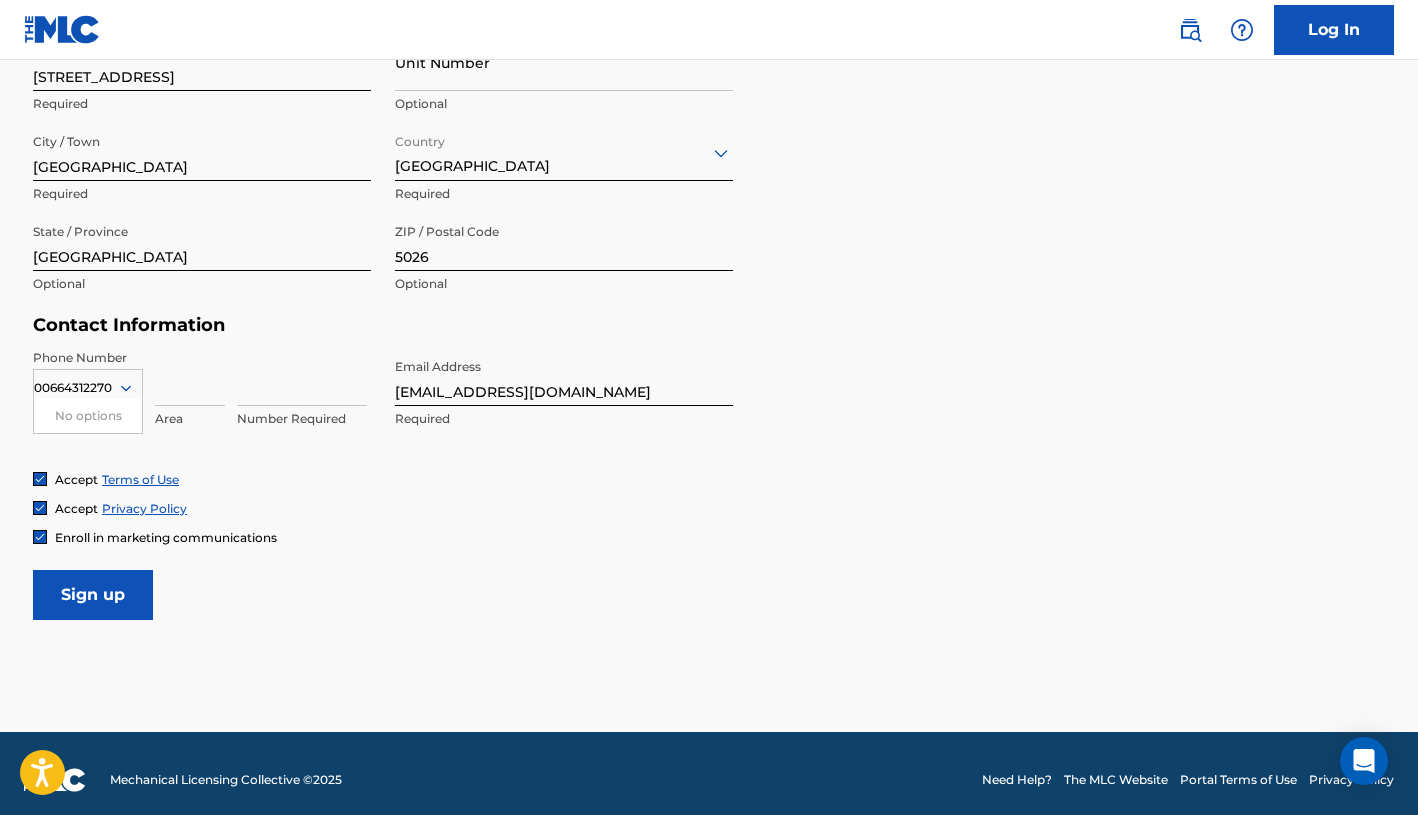 type on "006643122709" 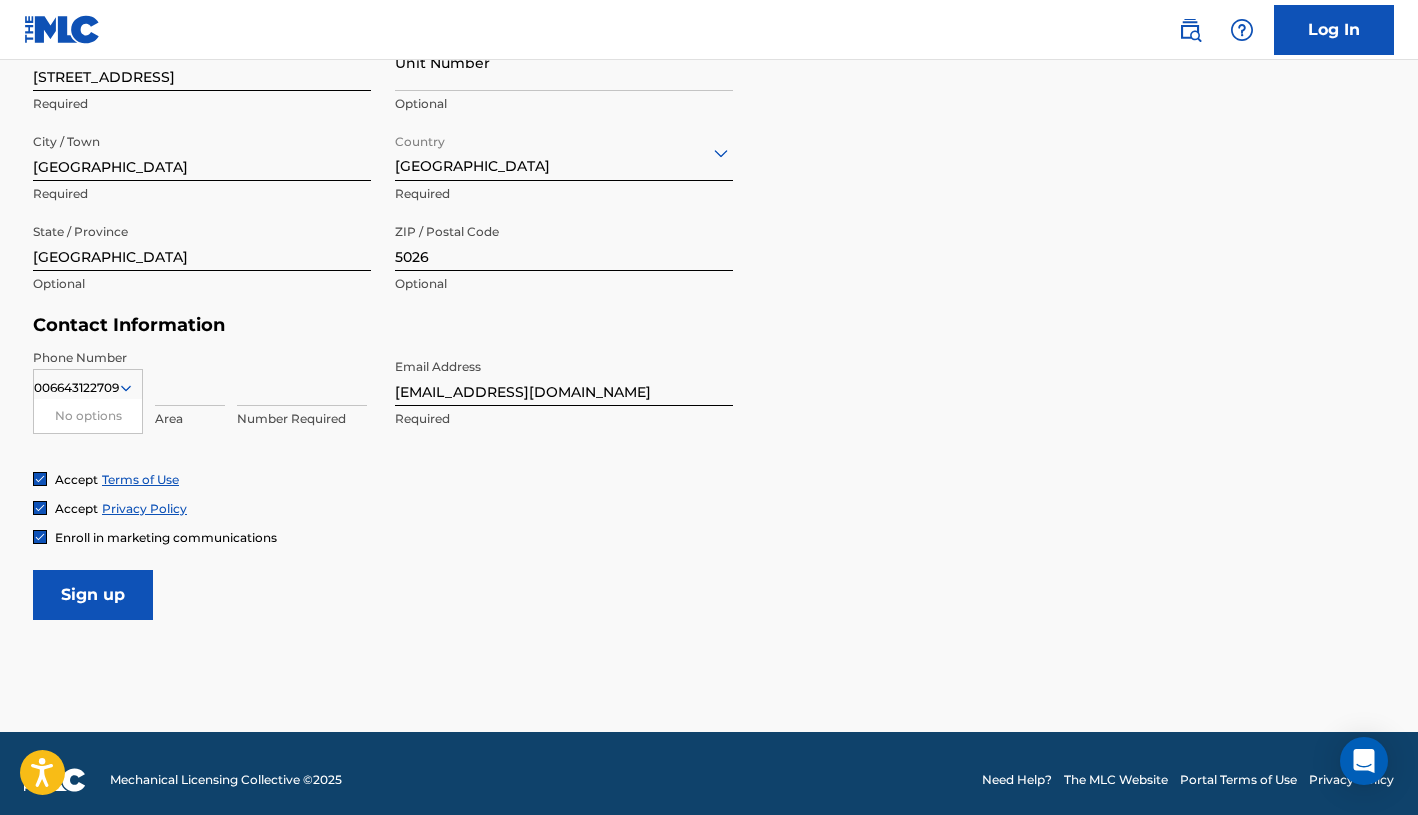 click on "006643122709" at bounding box center (78, 388) 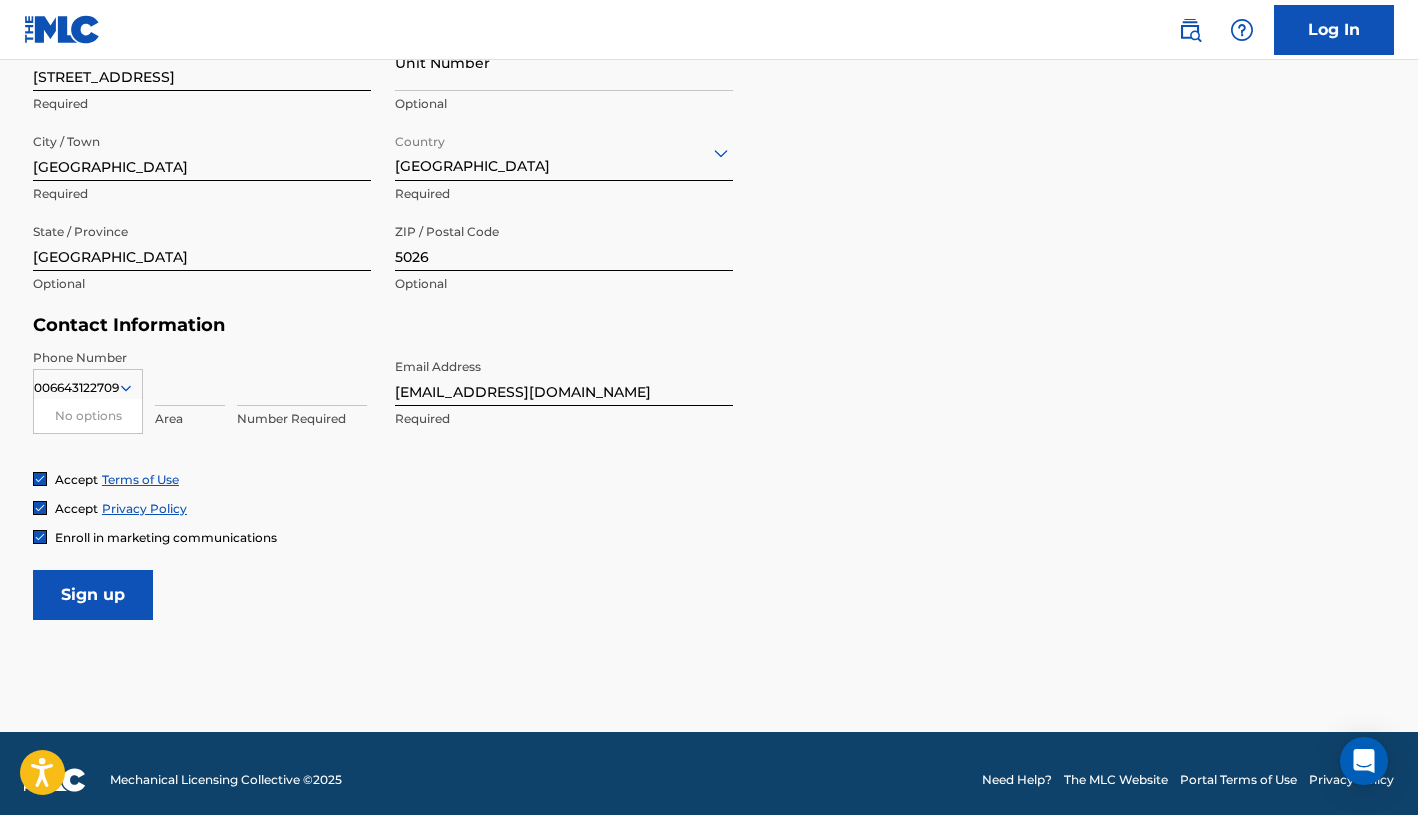 click on "006643122709" at bounding box center [78, 388] 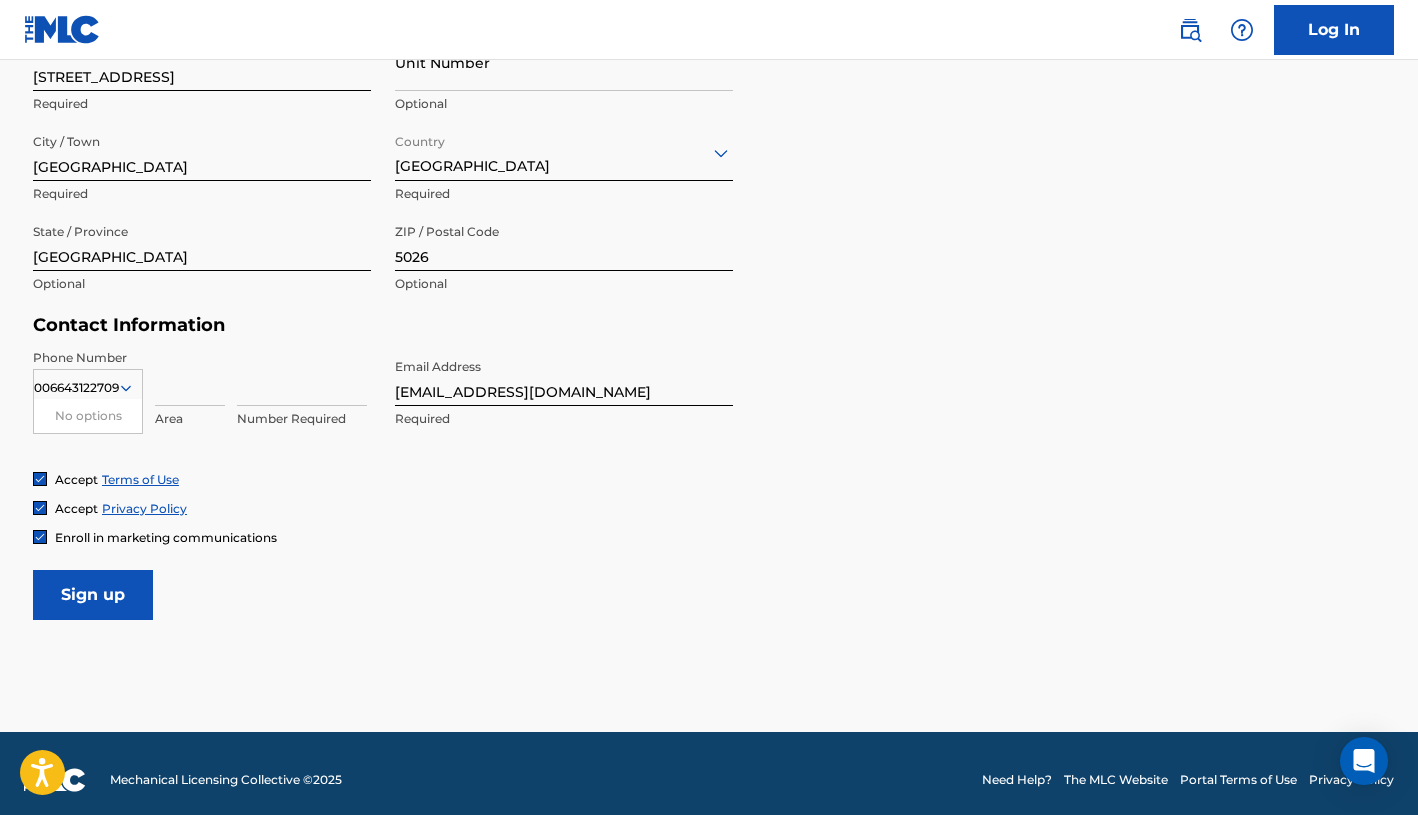 click on "006643122709" at bounding box center (78, 388) 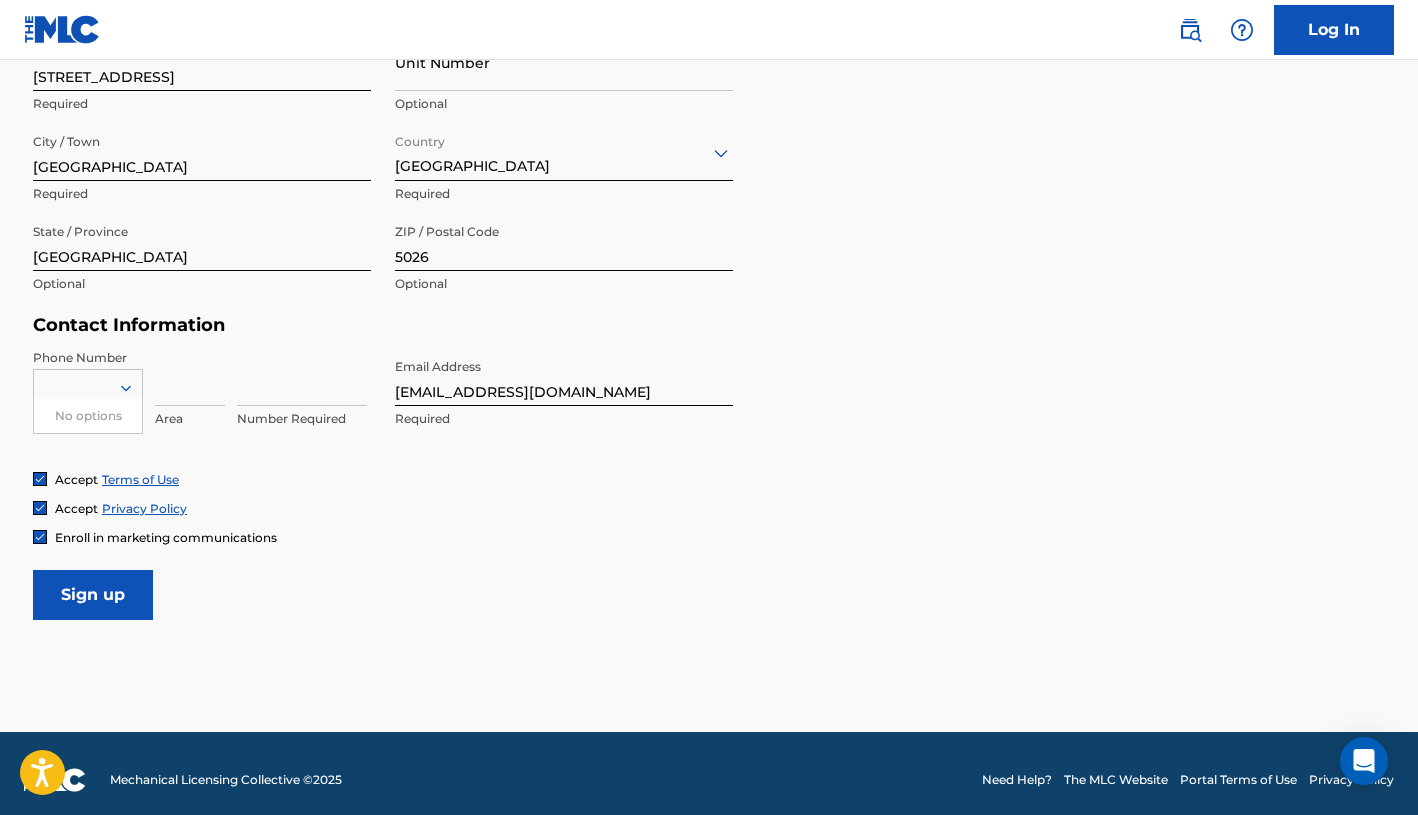 click 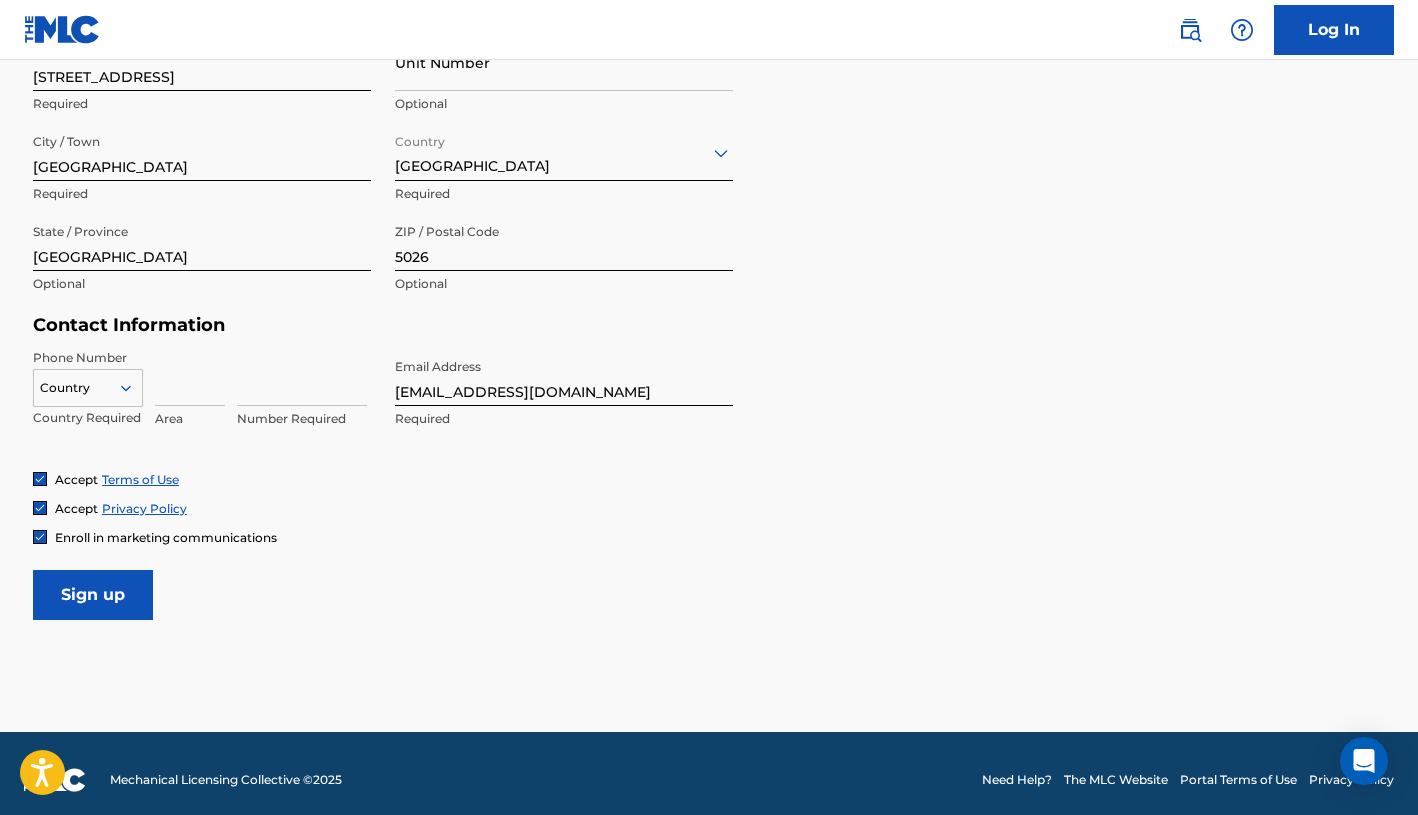 click on "Phone Number Country Country Required Area Number Required Email Address [EMAIL_ADDRESS][DOMAIN_NAME] Required" at bounding box center [383, 410] 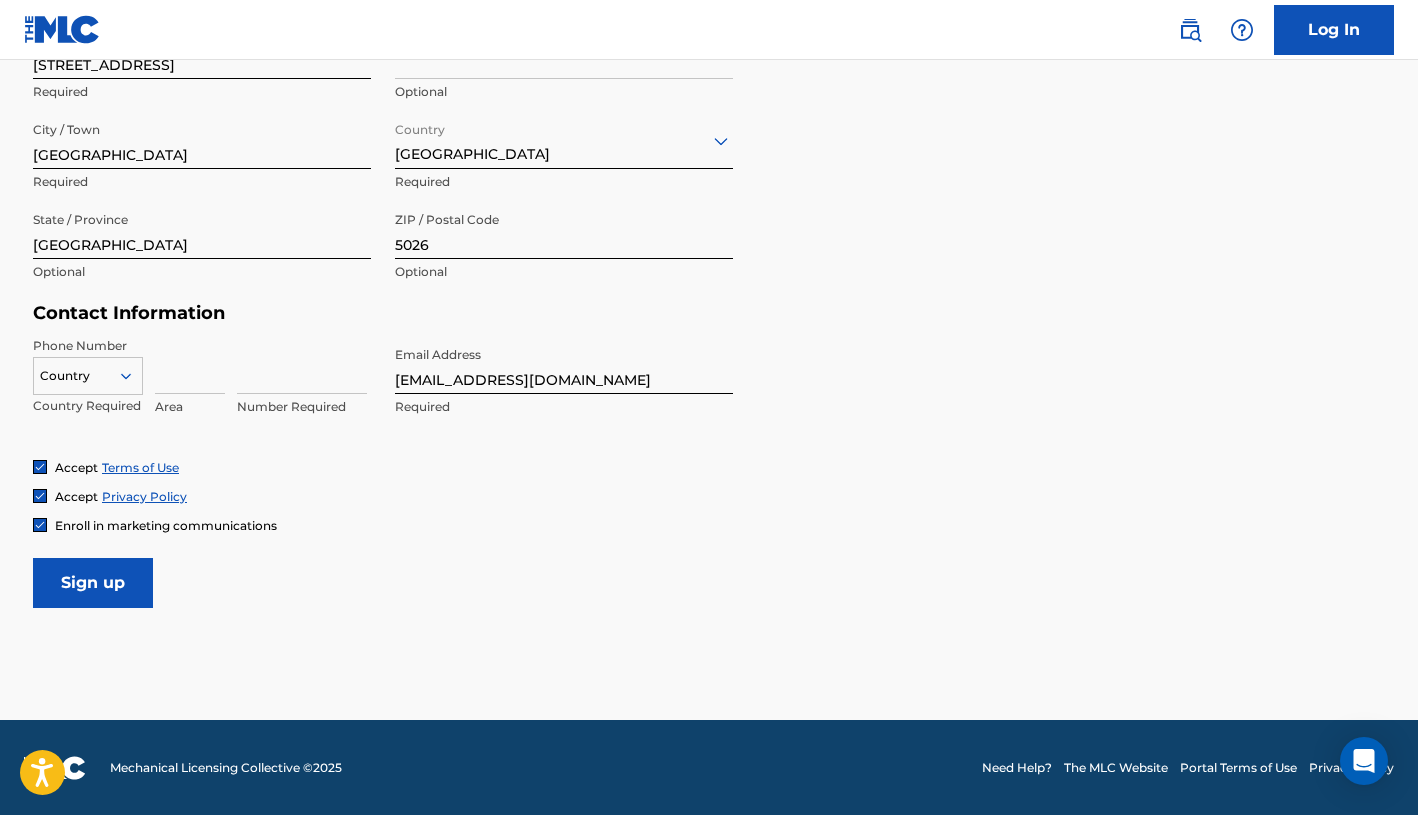 scroll, scrollTop: 747, scrollLeft: 0, axis: vertical 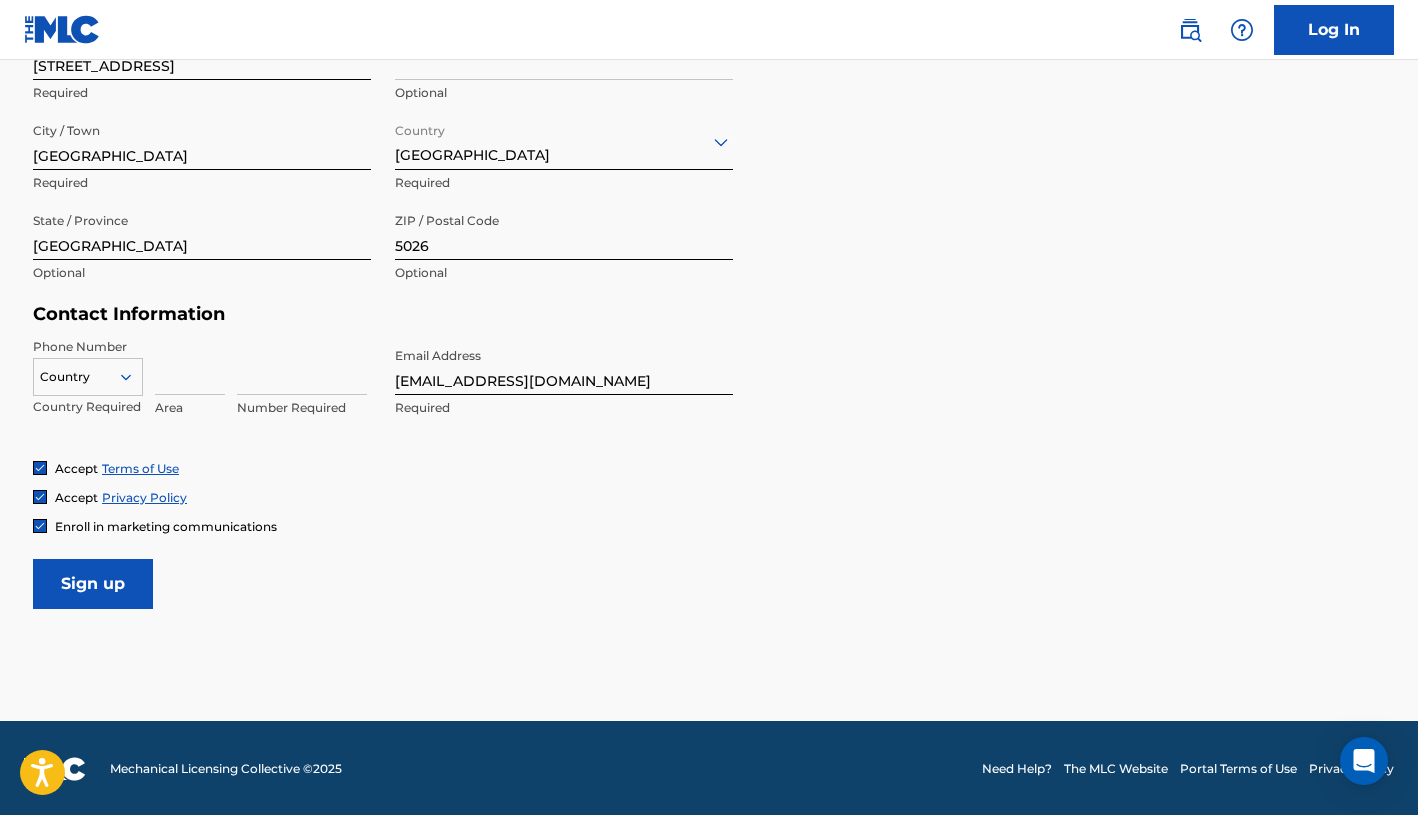 click on "Sign up" at bounding box center (93, 584) 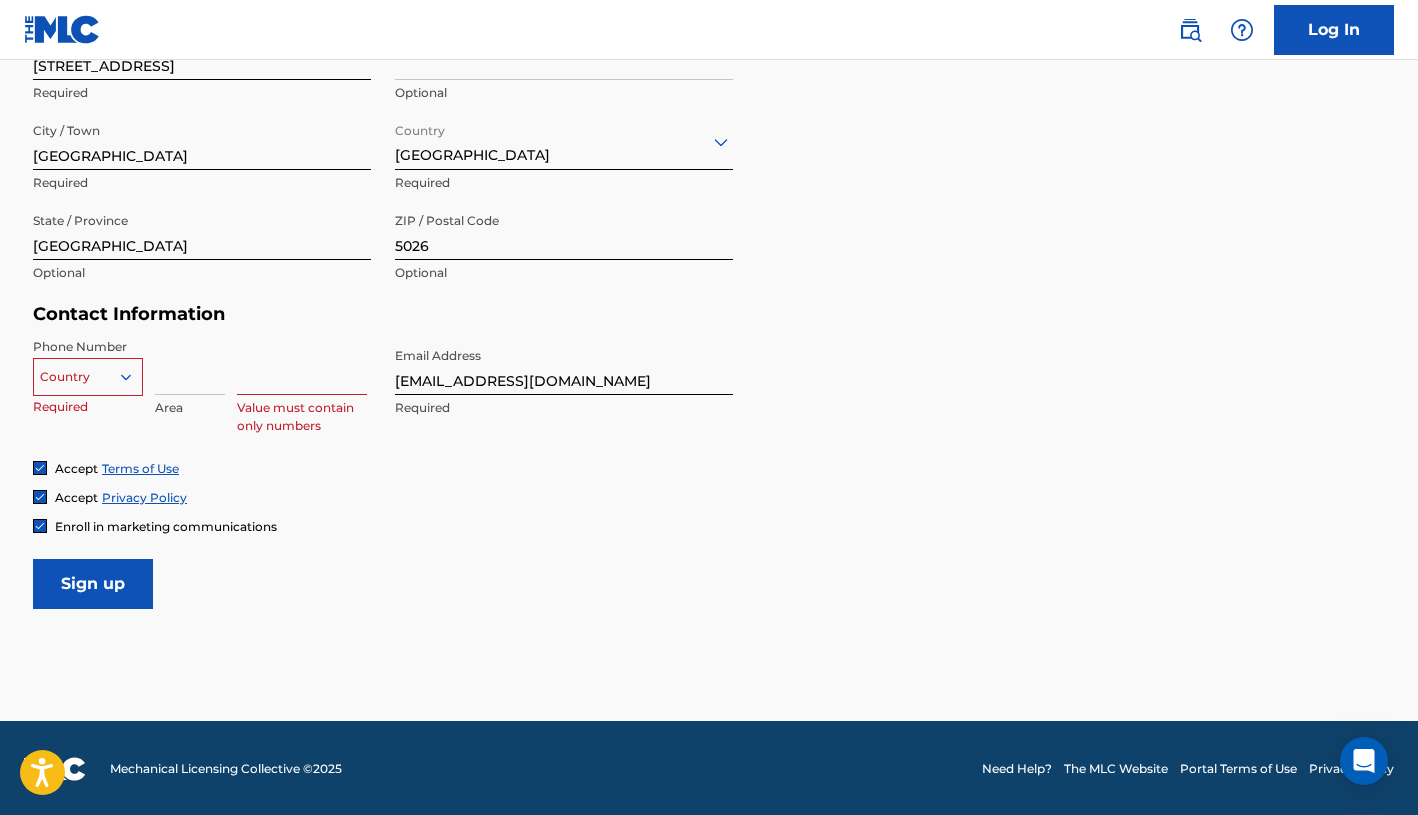 click 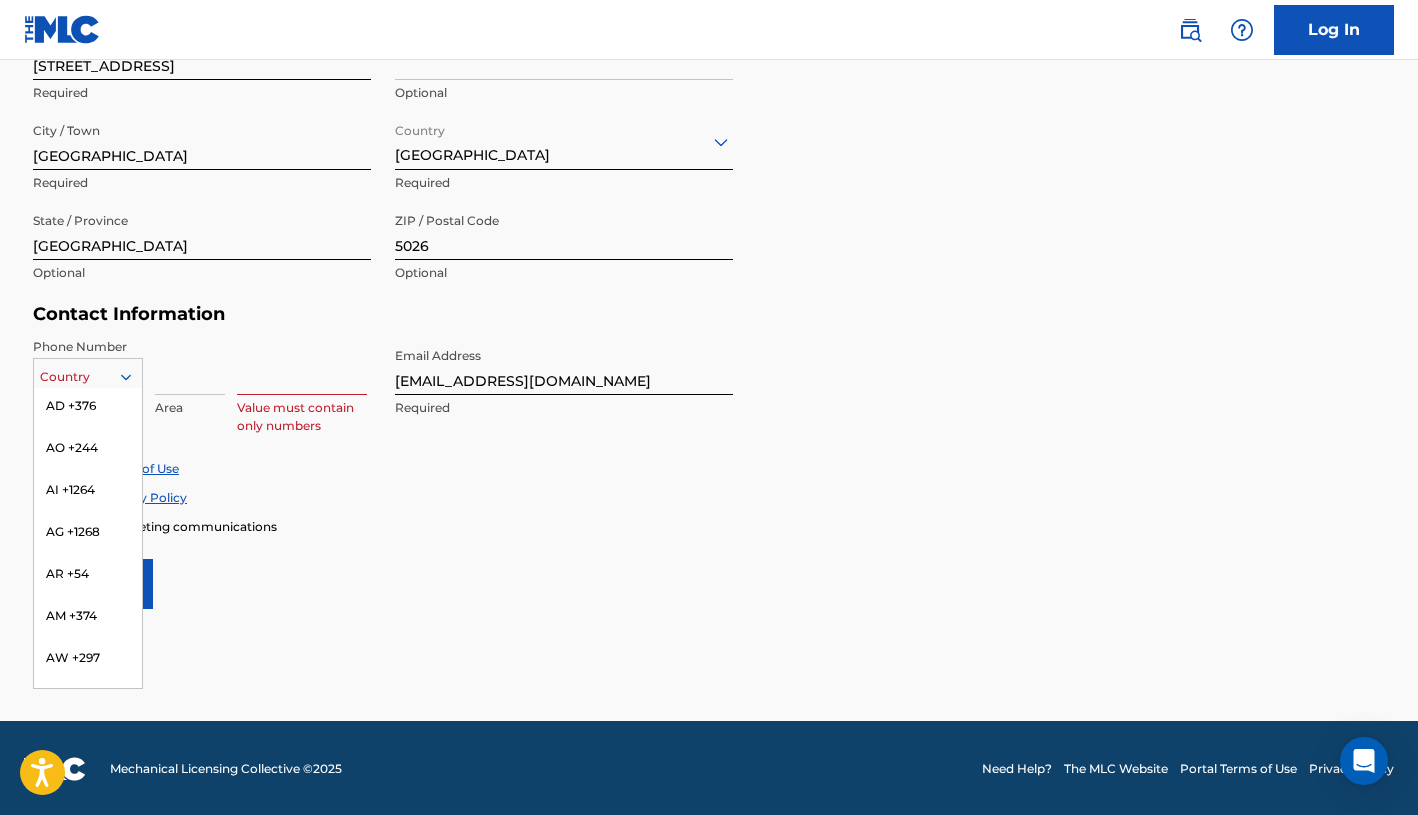 scroll, scrollTop: 0, scrollLeft: 0, axis: both 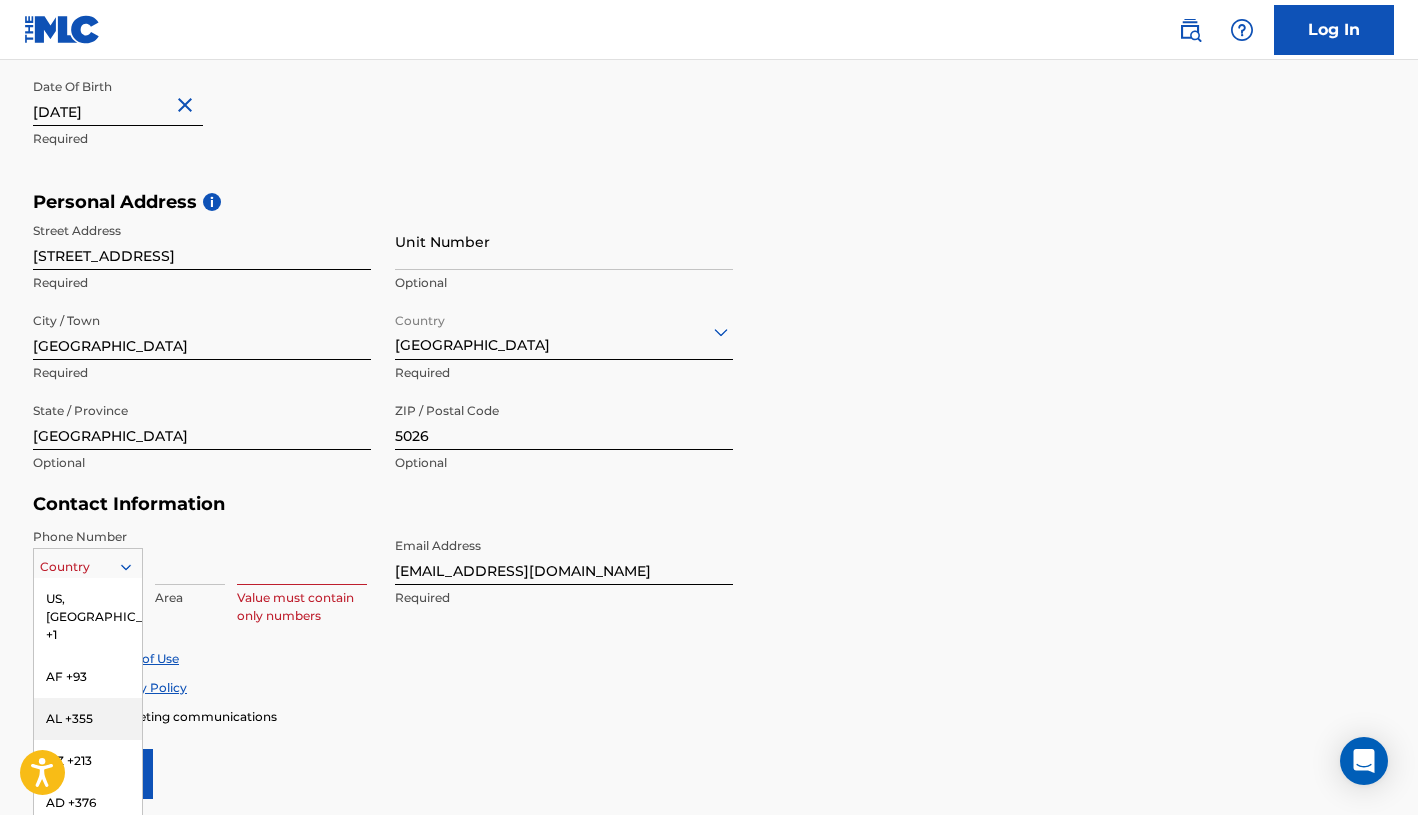 click on "Accept Terms of Use Accept Privacy Policy Enroll in marketing communications" at bounding box center (709, 687) 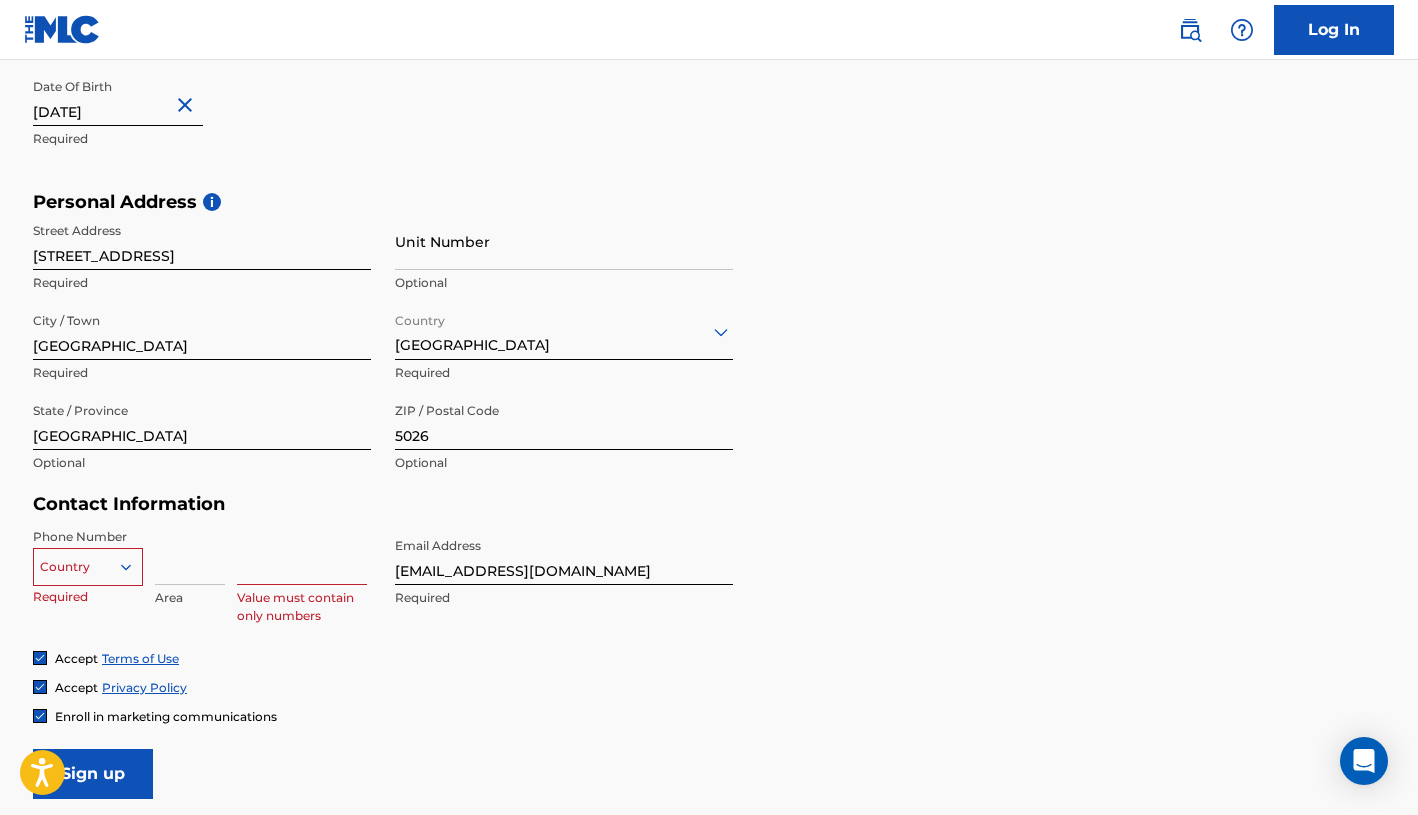 click on "Country" at bounding box center [88, 563] 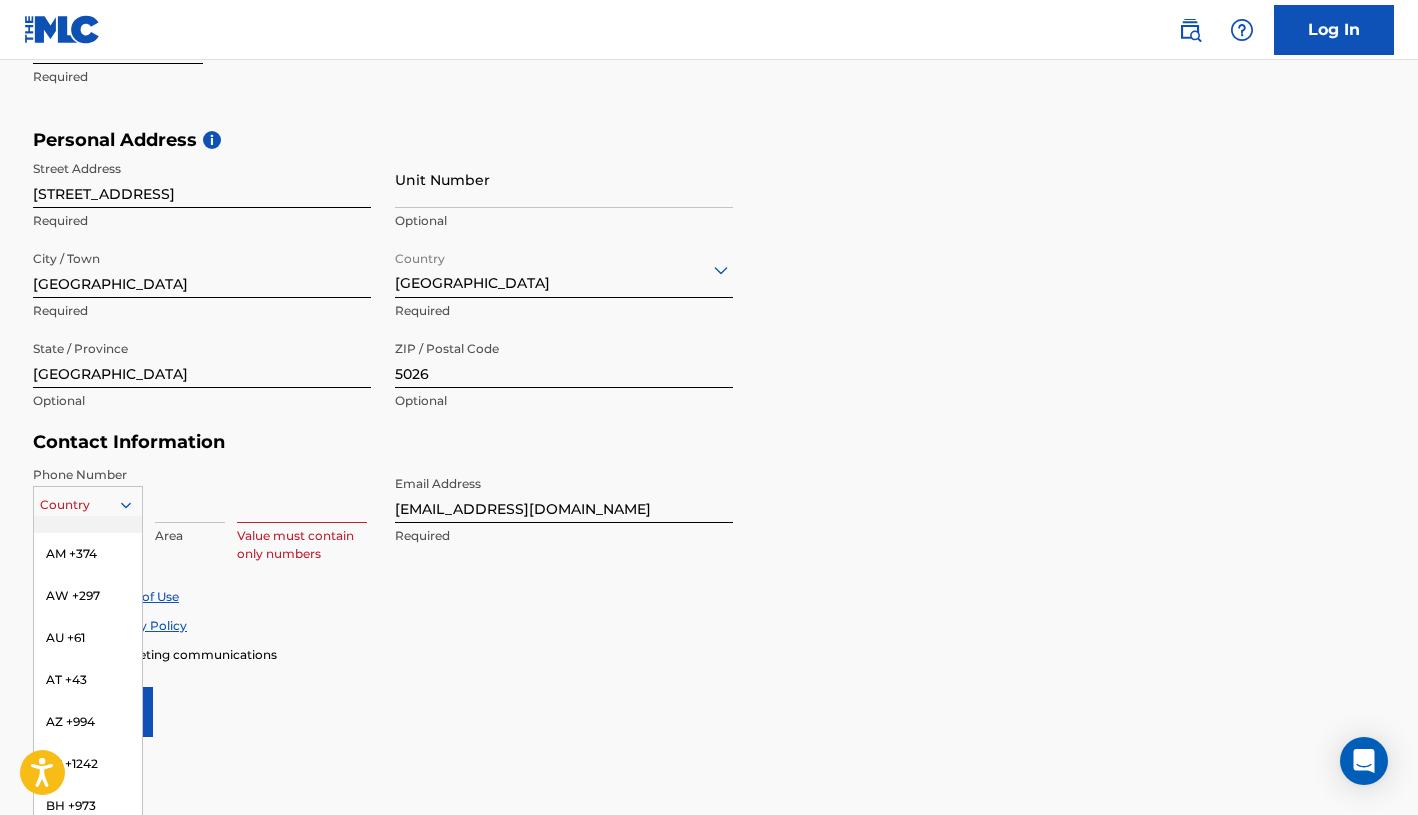 scroll, scrollTop: 401, scrollLeft: 0, axis: vertical 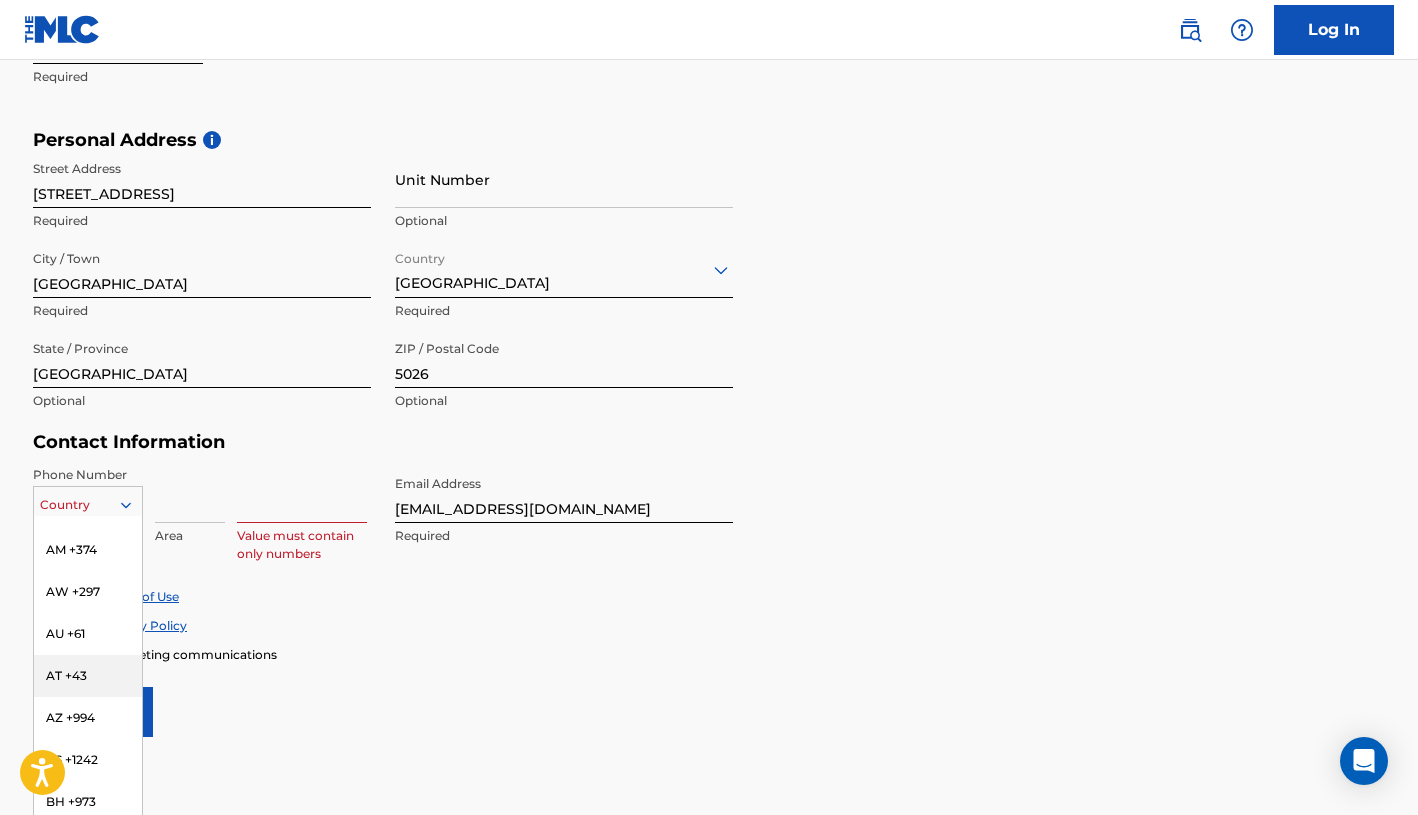 click on "AT +43" at bounding box center (88, 676) 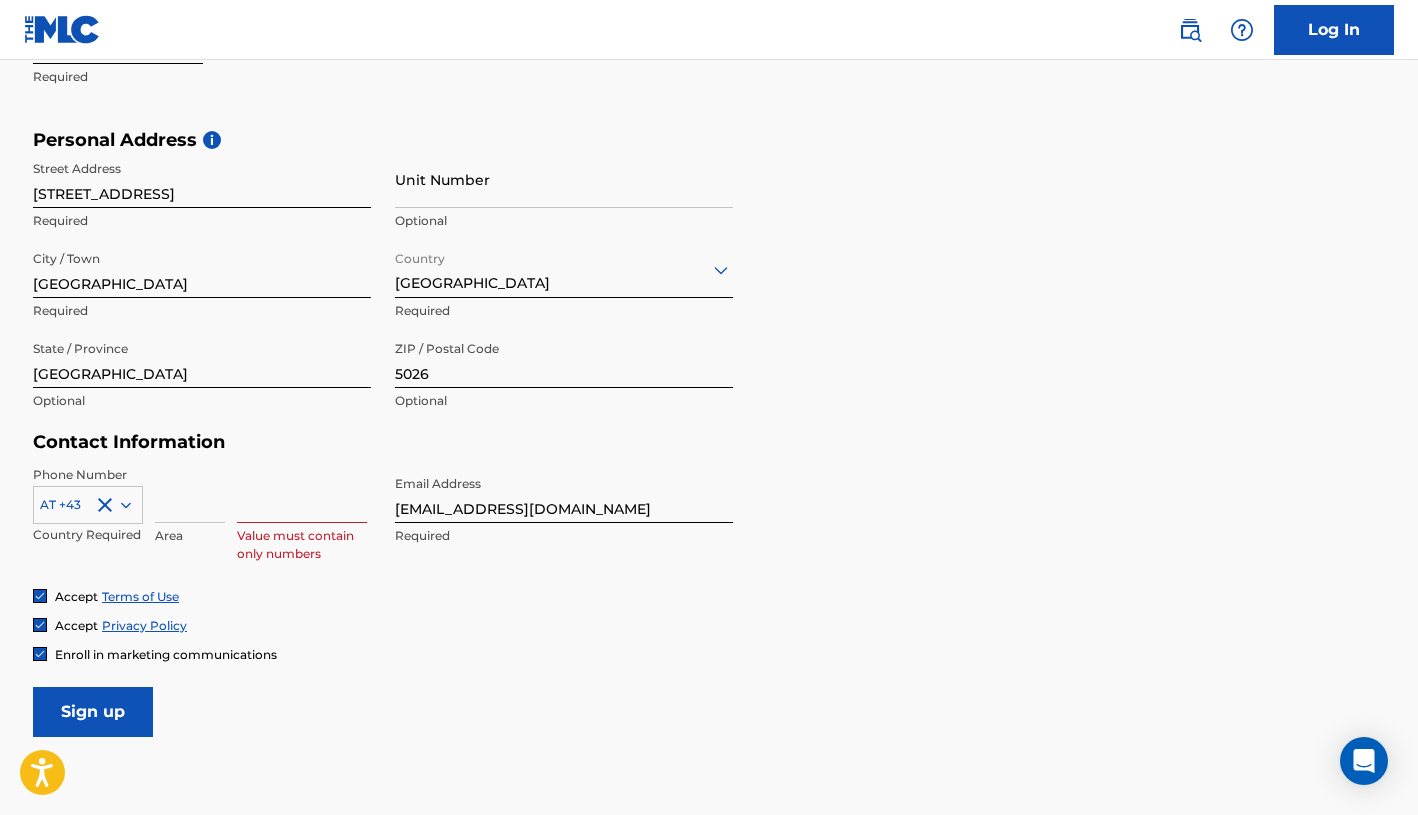 click at bounding box center (190, 494) 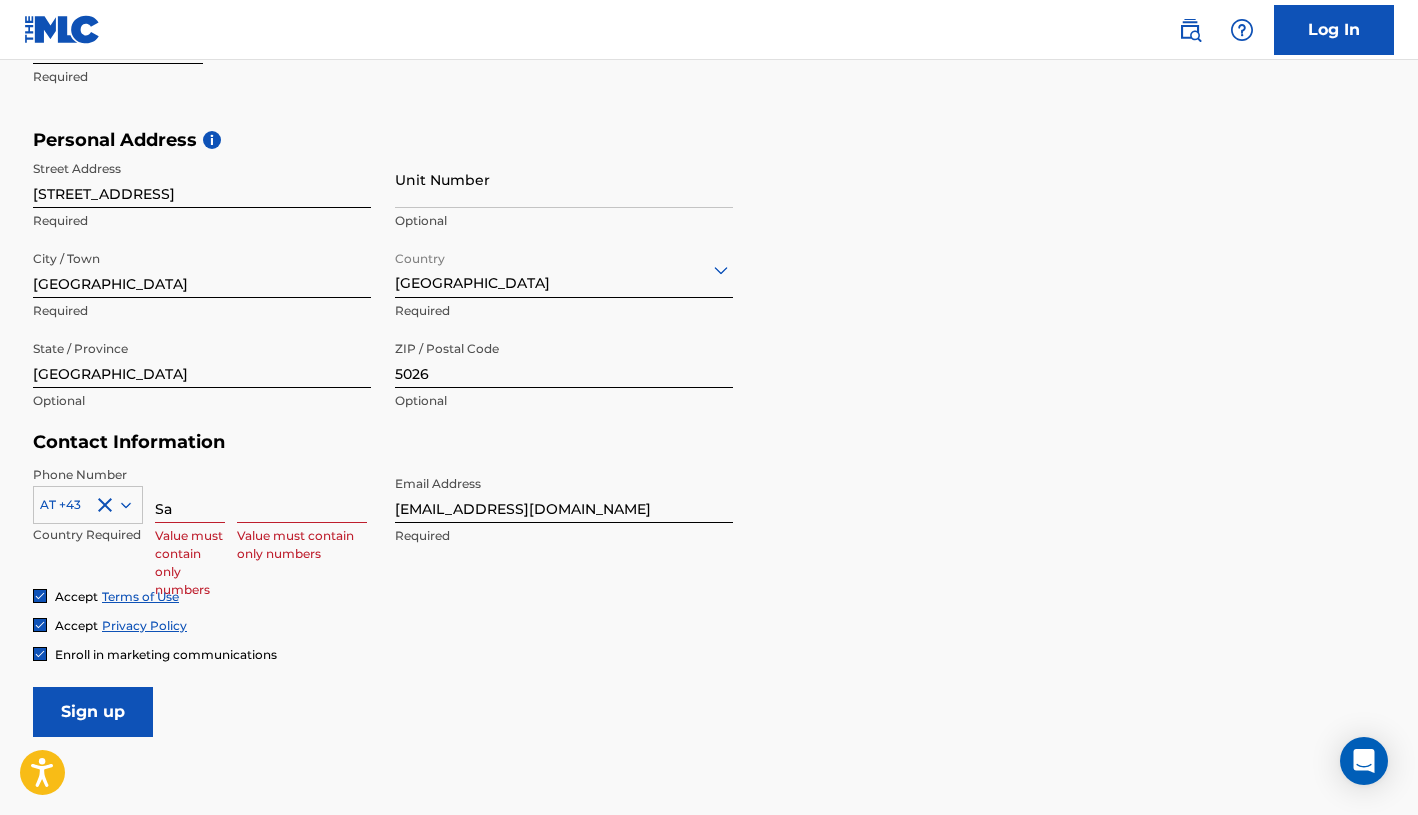type on "S" 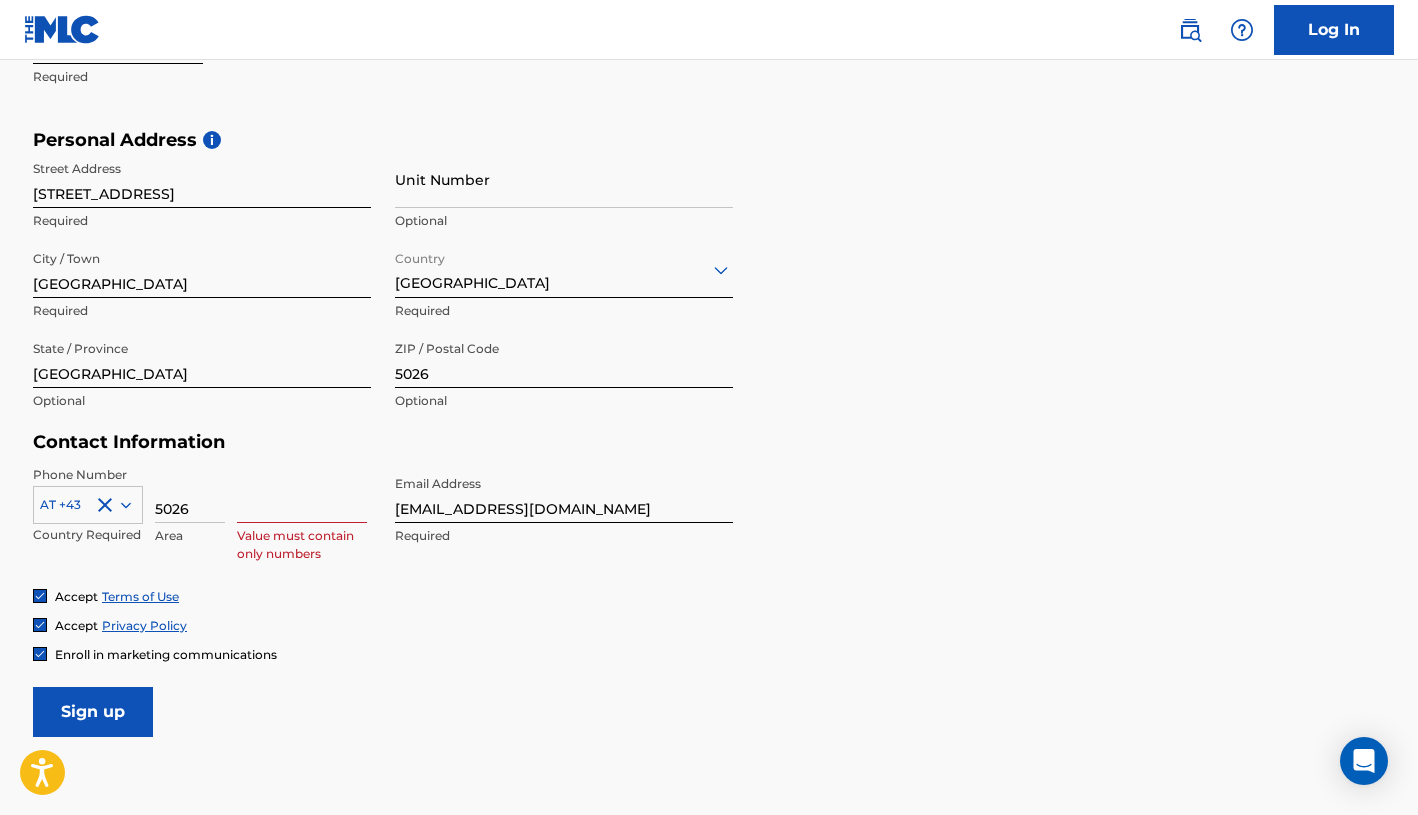 click 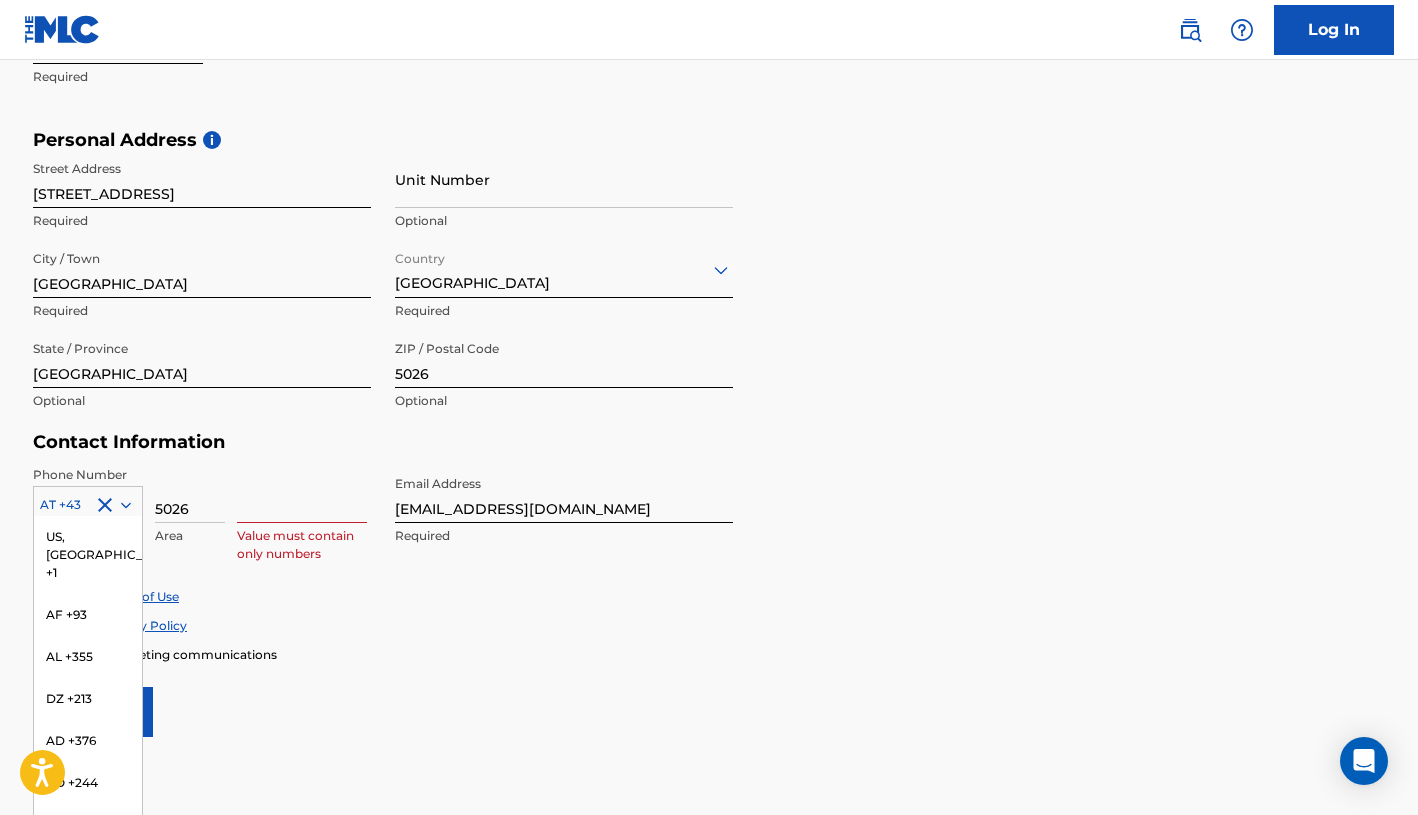 scroll, scrollTop: 260, scrollLeft: 0, axis: vertical 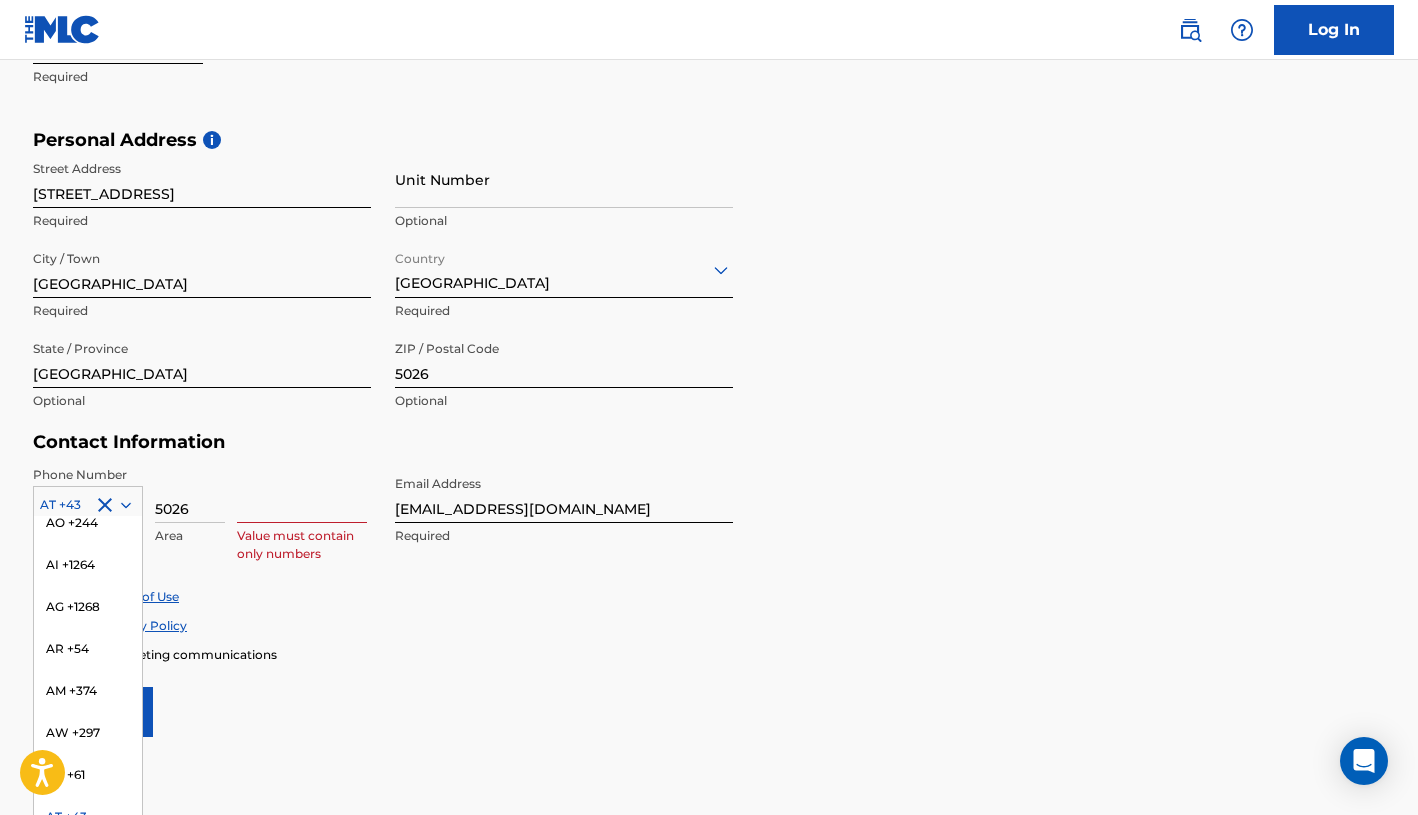 click on "5026" at bounding box center [190, 494] 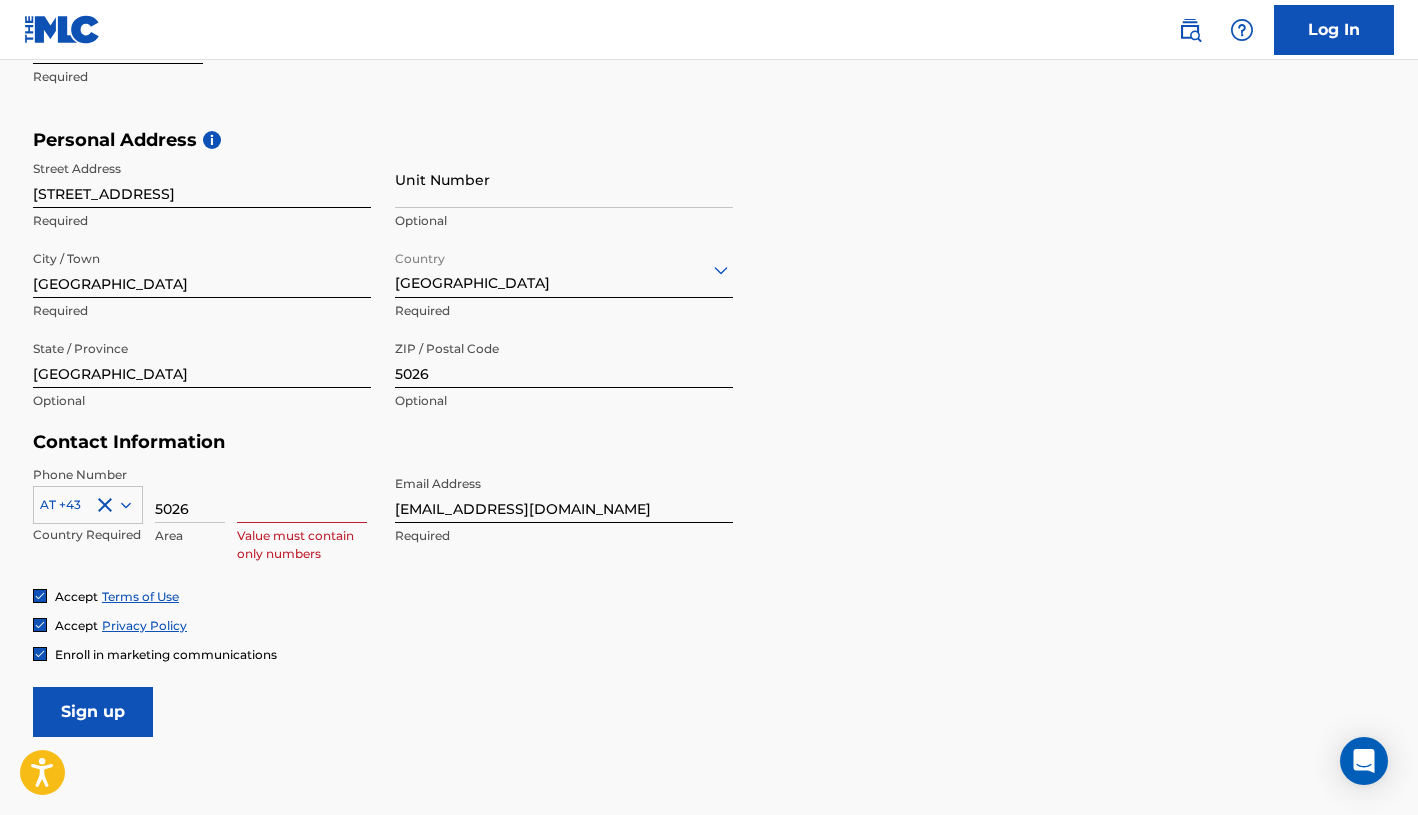 click on "5026" at bounding box center [190, 494] 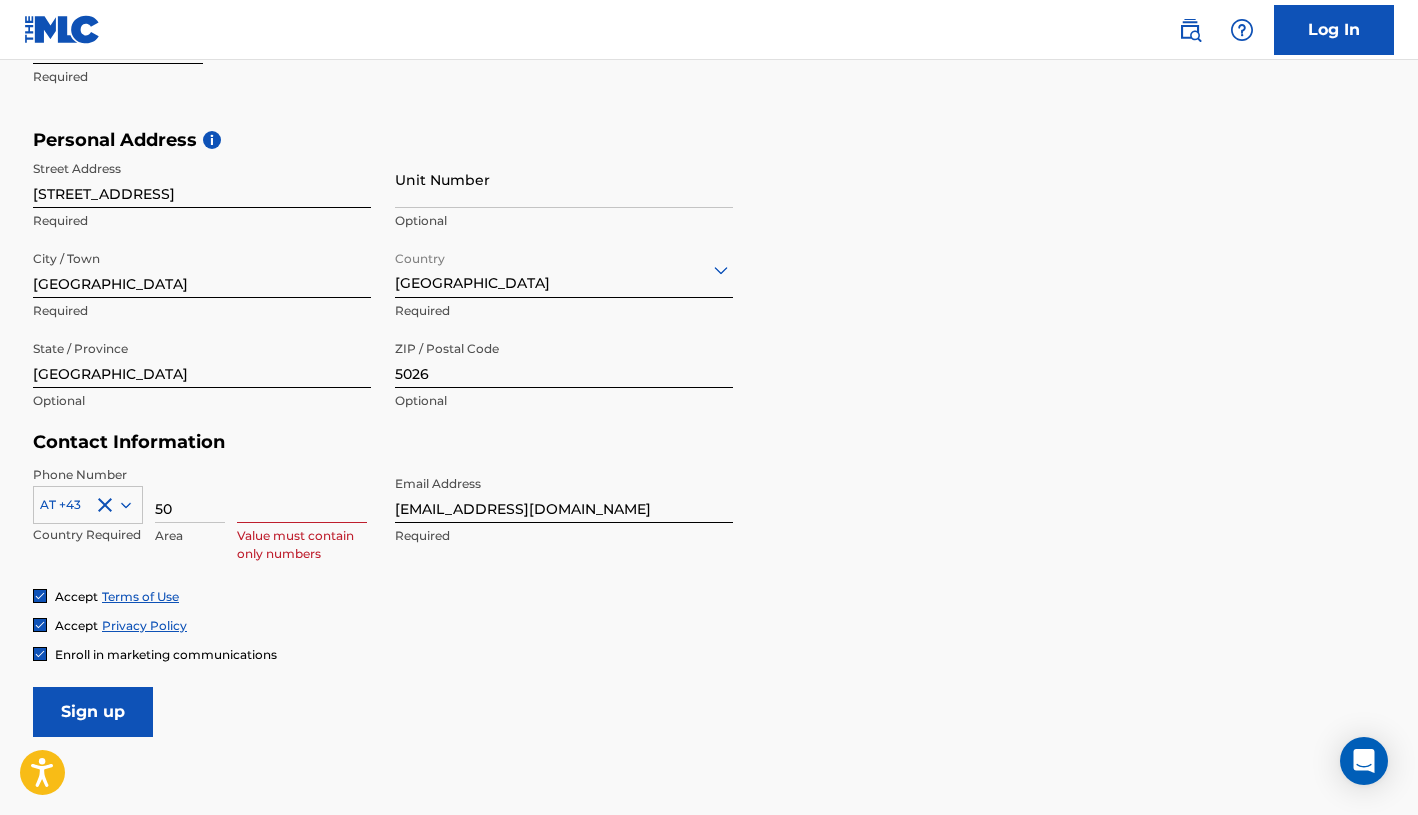 type on "5" 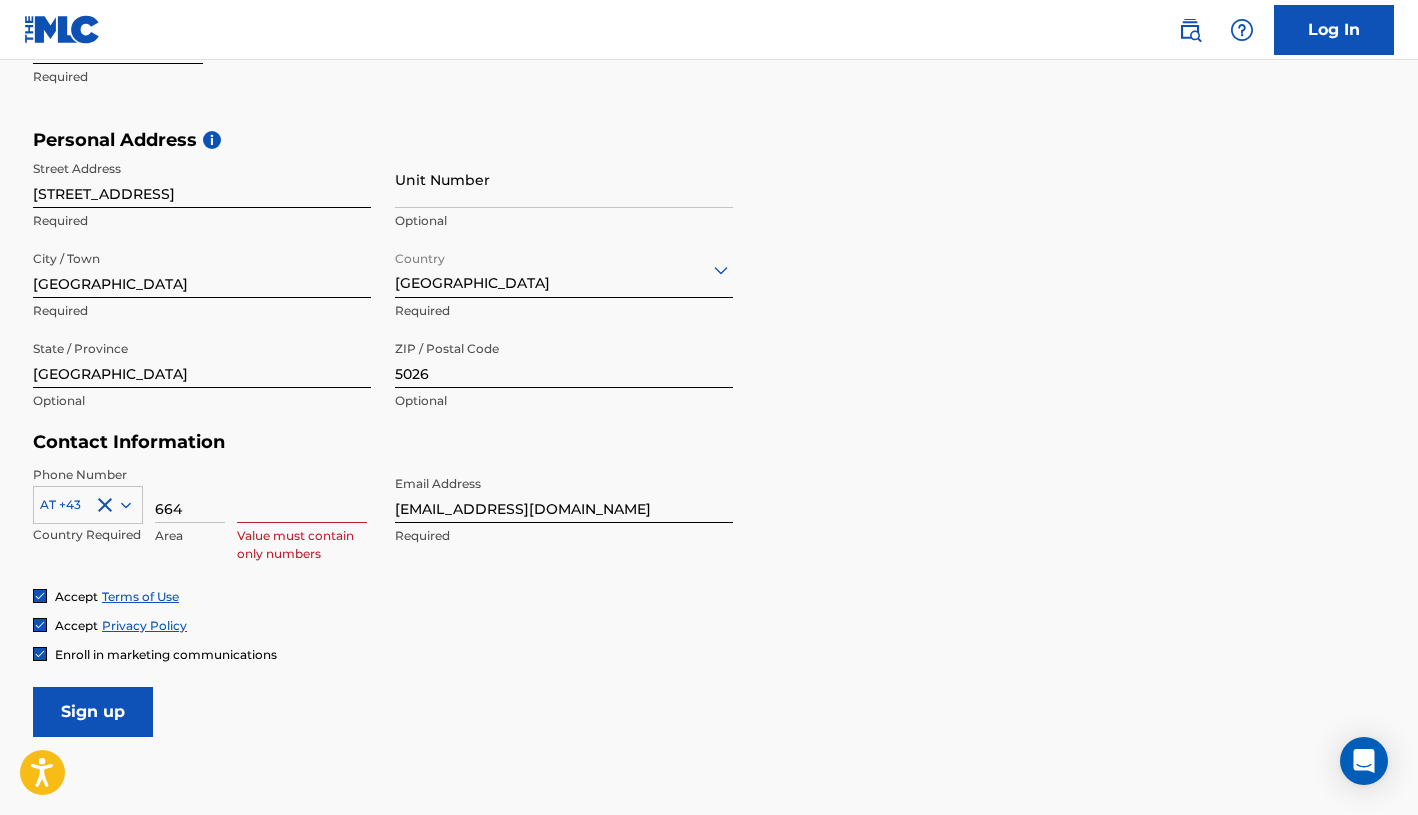 type on "6643122709" 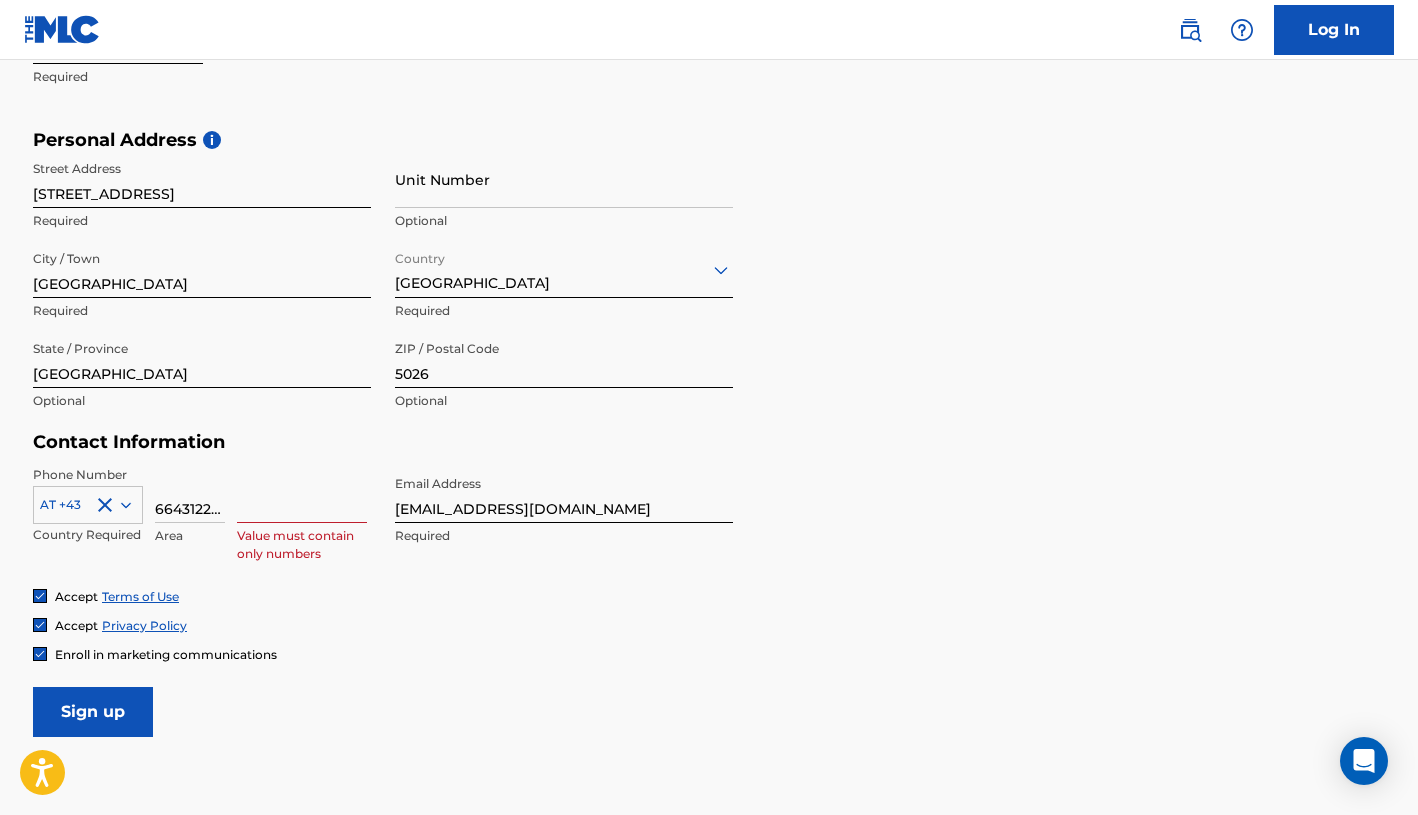 click at bounding box center (302, 494) 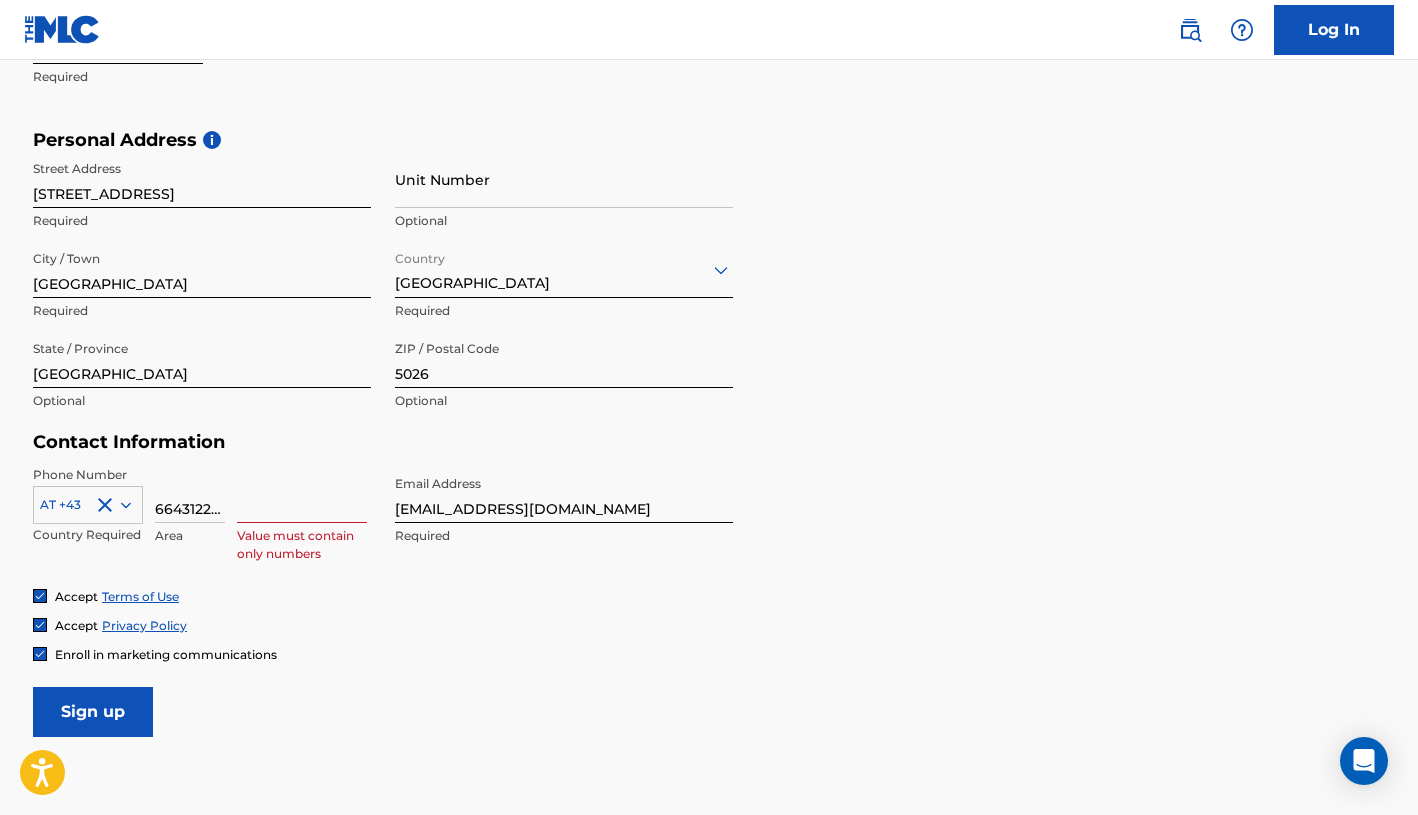 type on "6643122709" 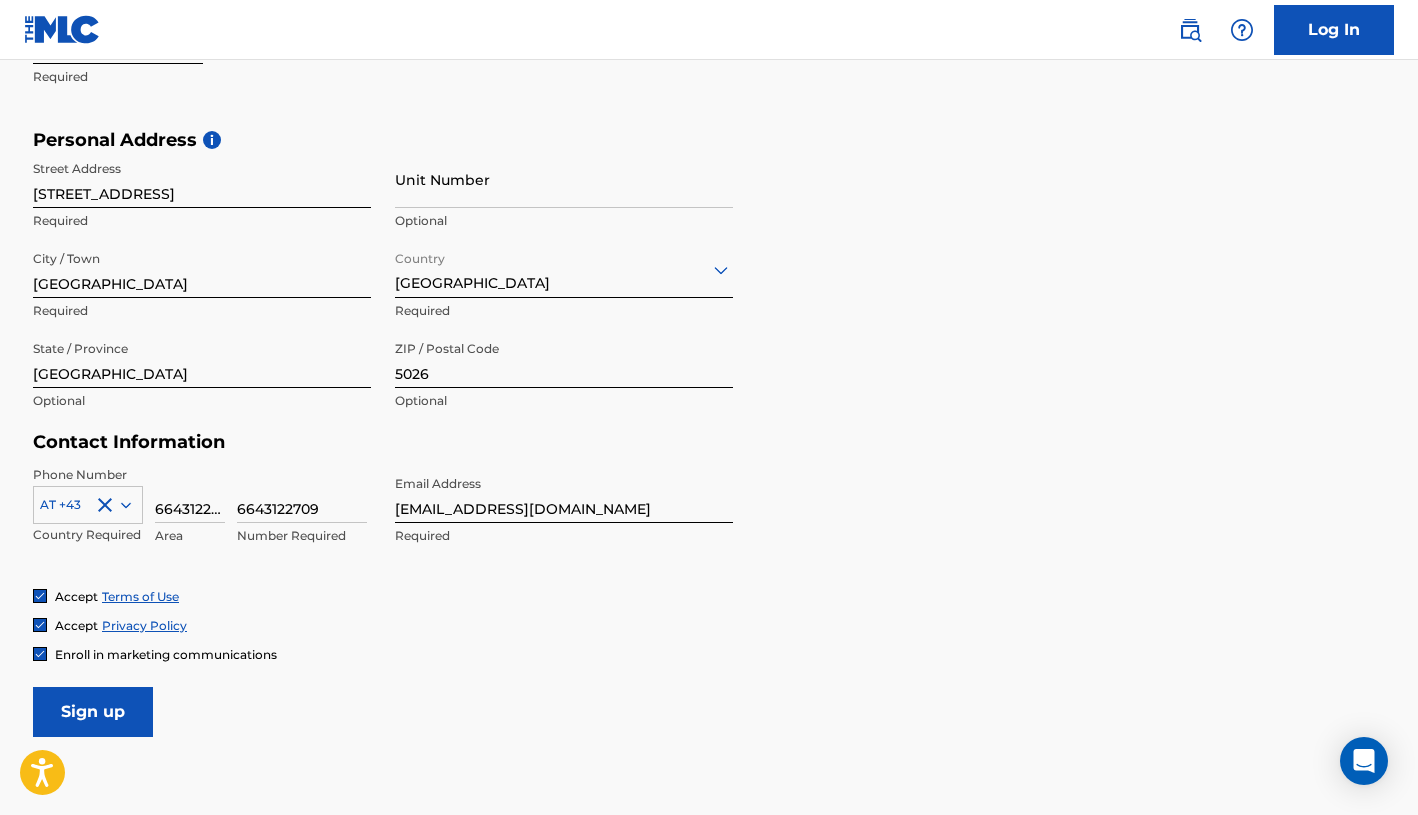 click on "Sign up" at bounding box center (93, 712) 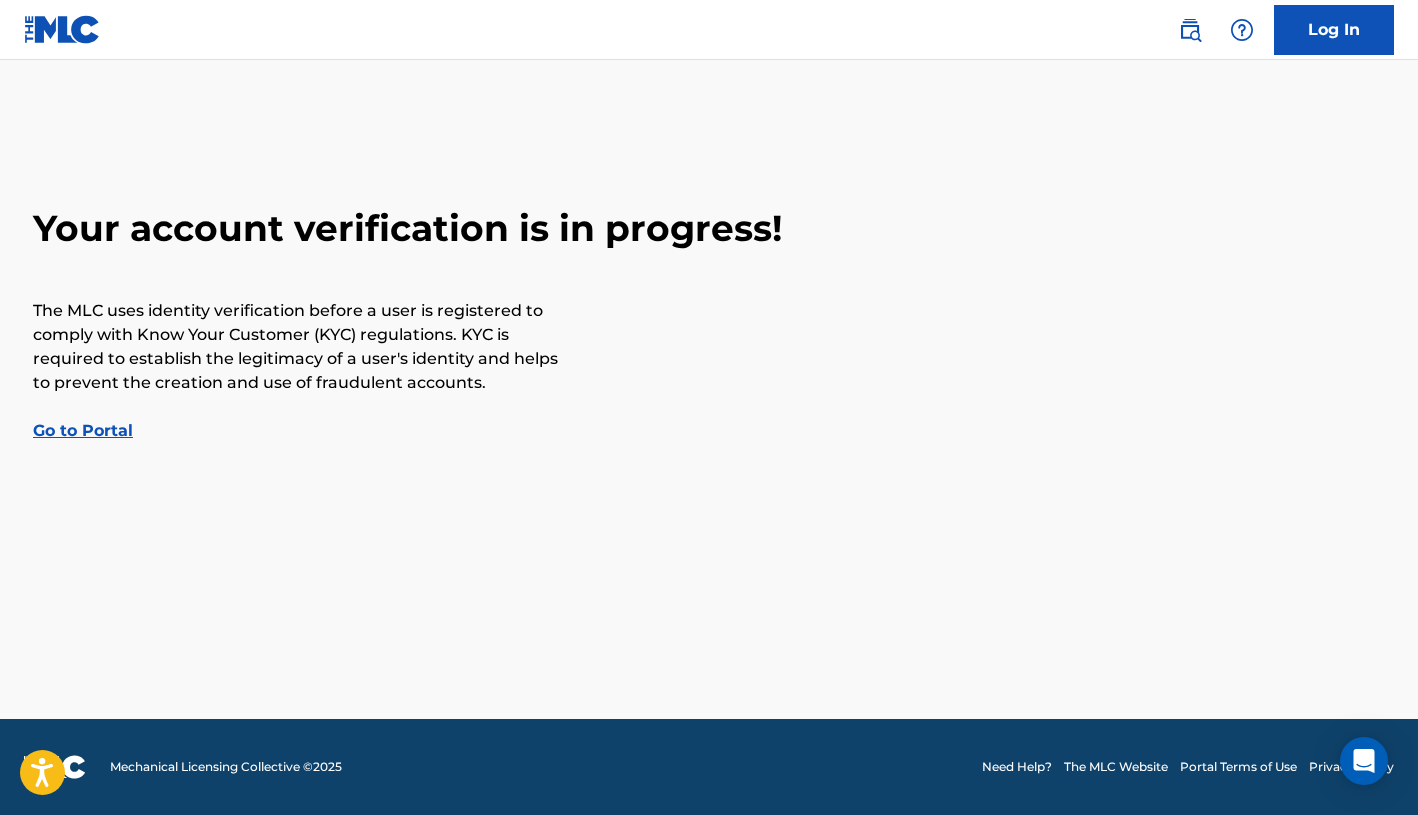 scroll, scrollTop: 0, scrollLeft: 0, axis: both 